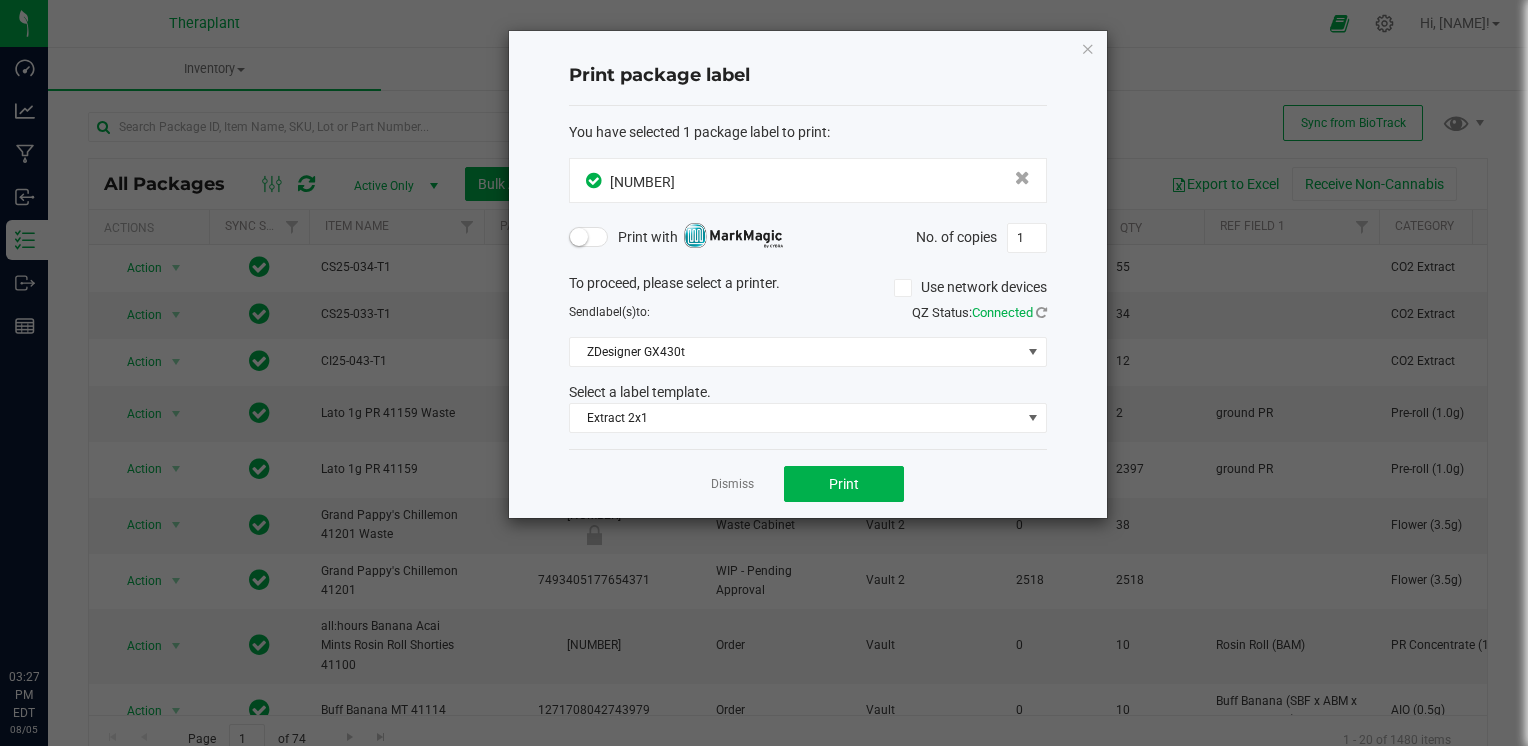 scroll, scrollTop: 0, scrollLeft: 0, axis: both 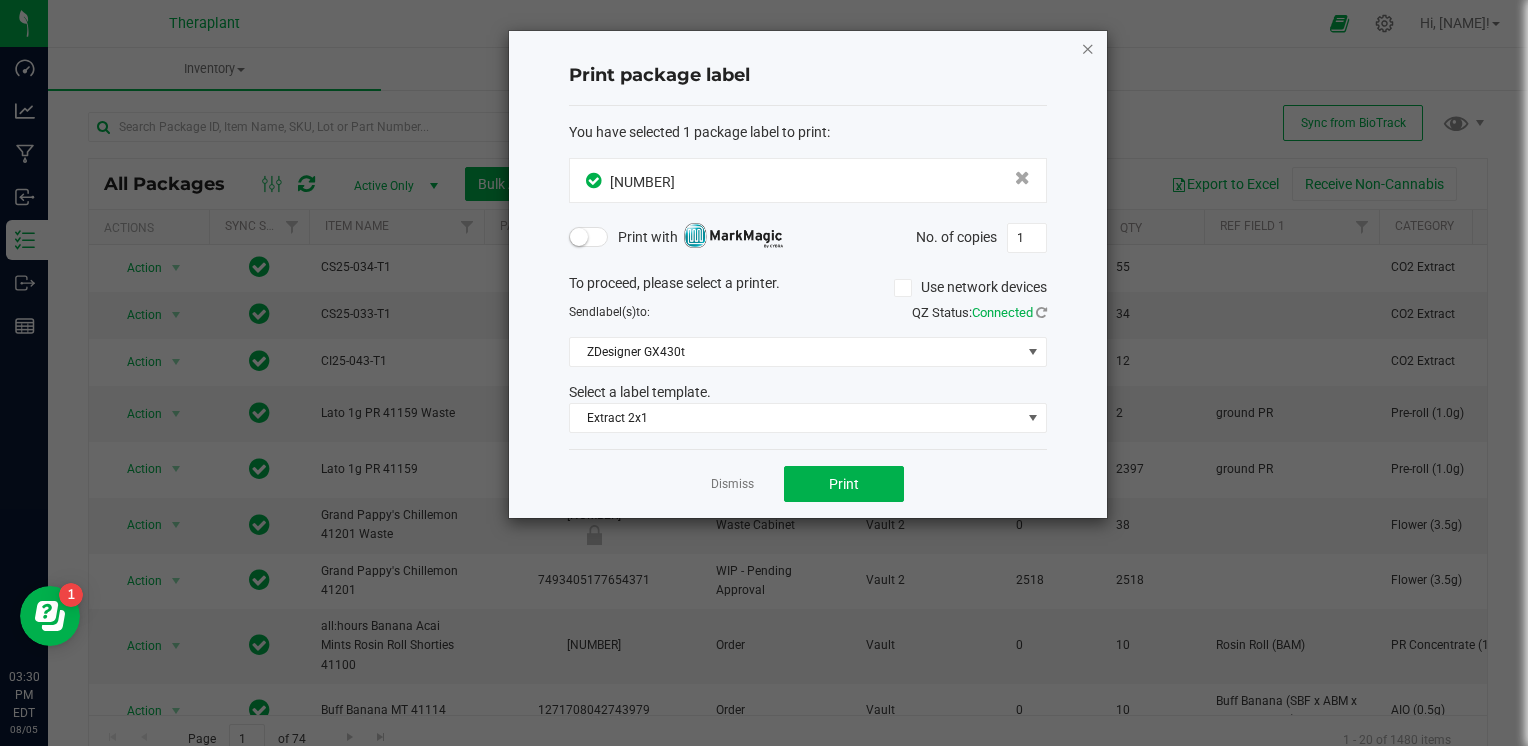 drag, startPoint x: 1100, startPoint y: 49, endPoint x: 1089, endPoint y: 50, distance: 11.045361 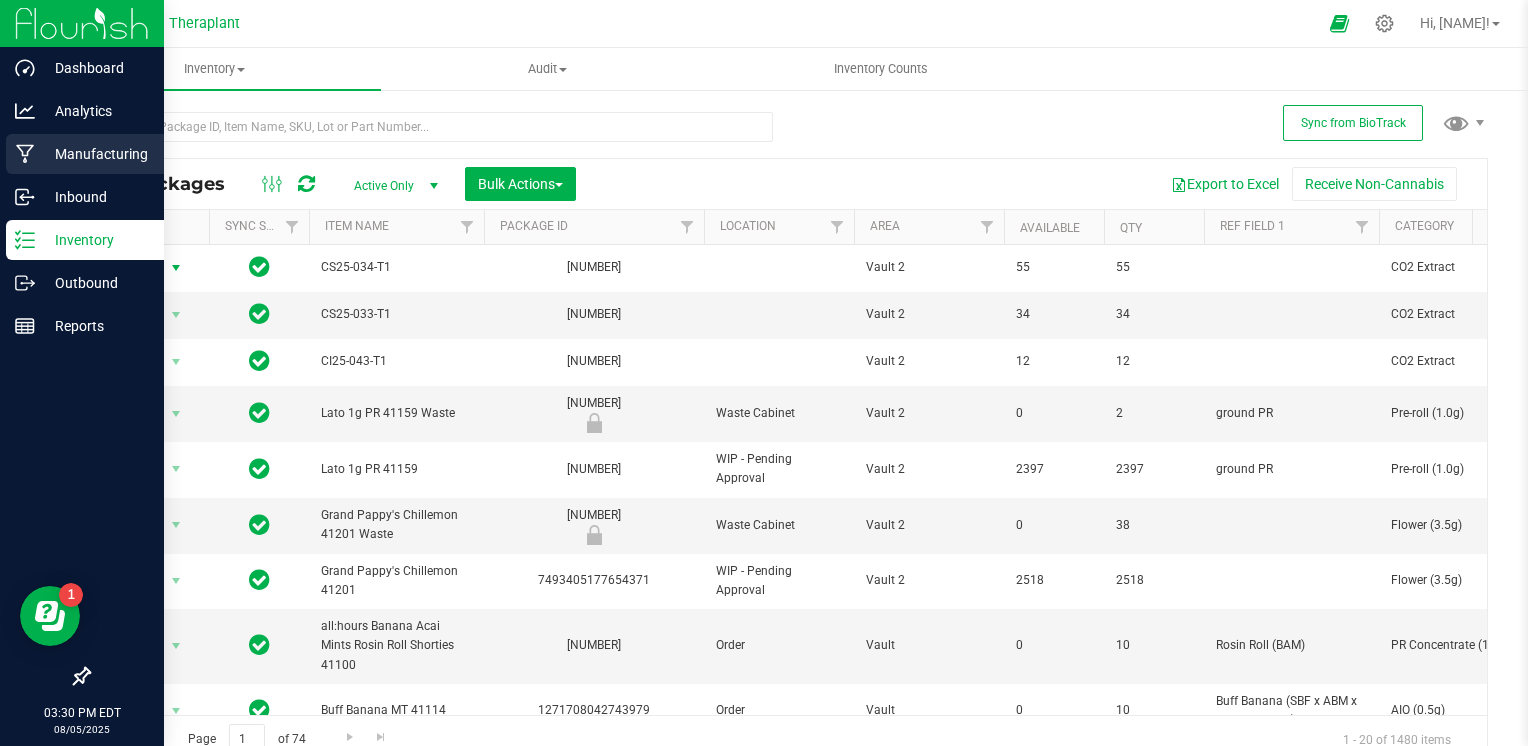 click on "Manufacturing" at bounding box center [95, 154] 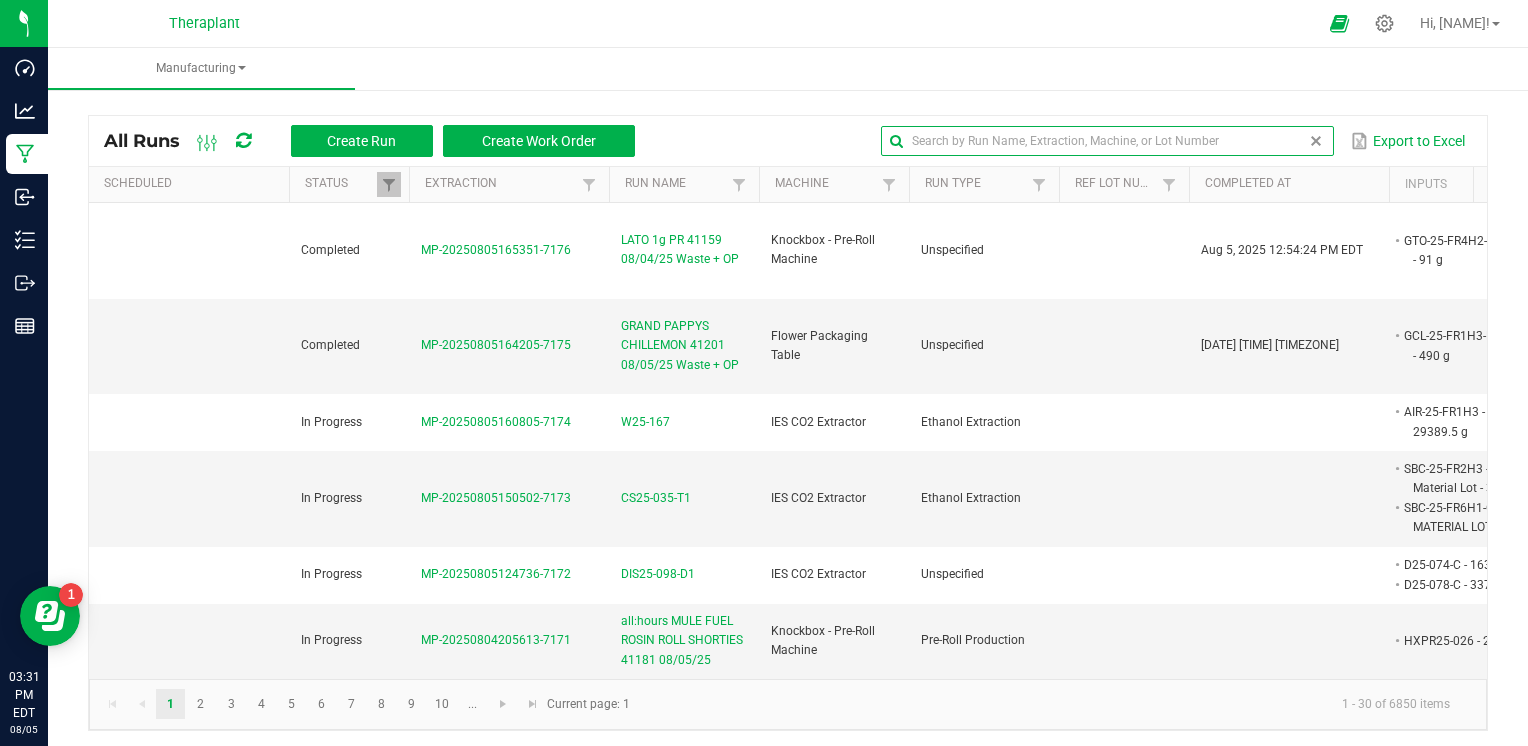 click at bounding box center [1107, 141] 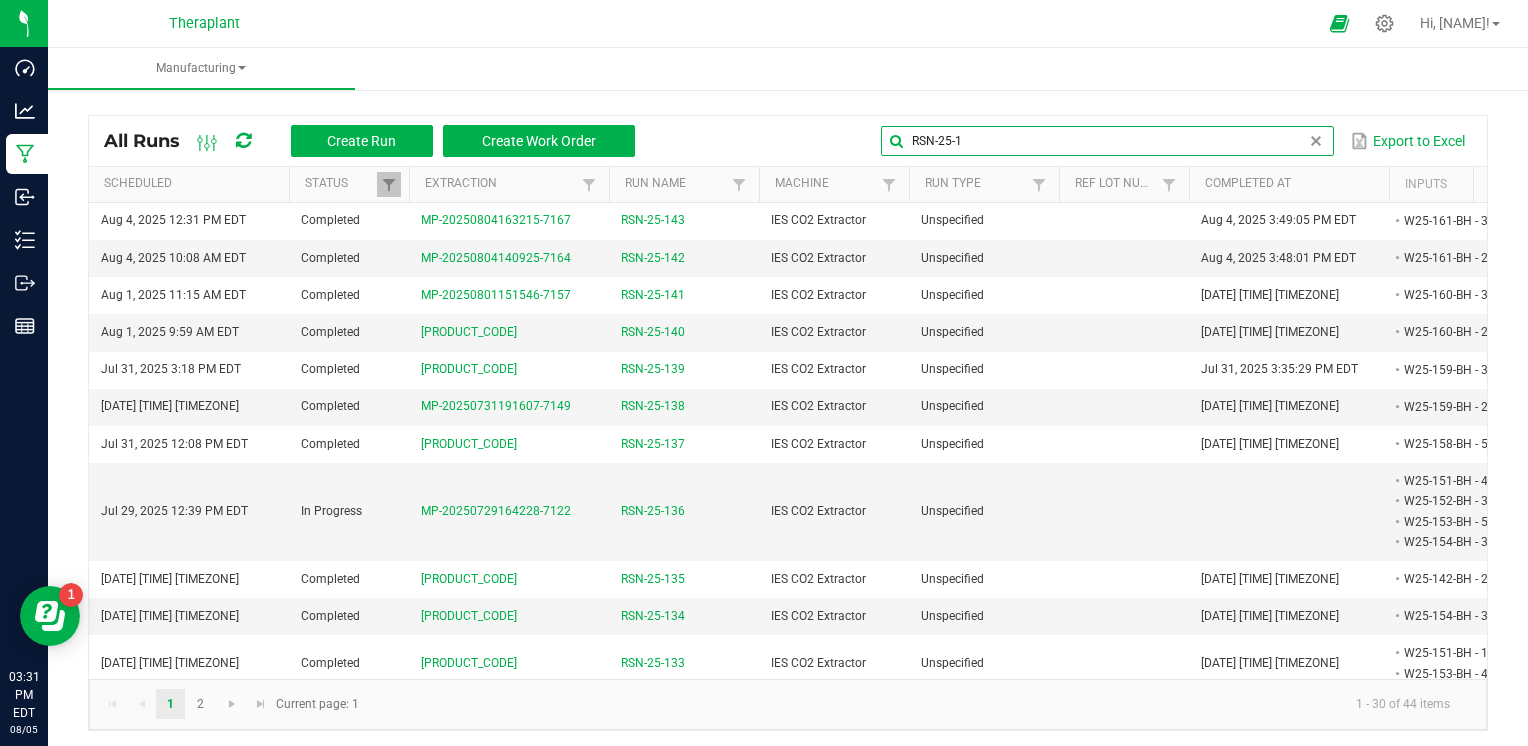 type on "RSN-25-1" 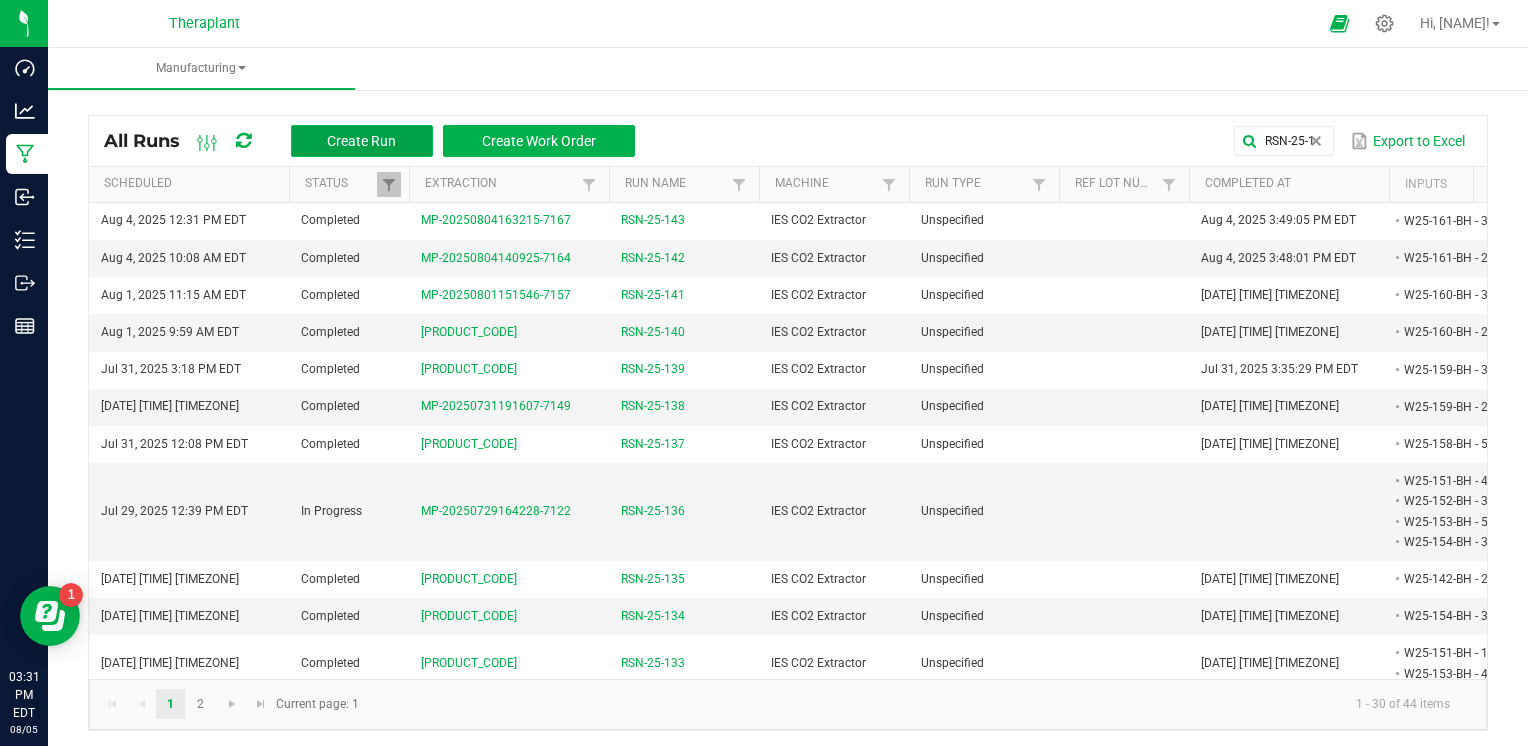 click on "Create Run" at bounding box center [362, 141] 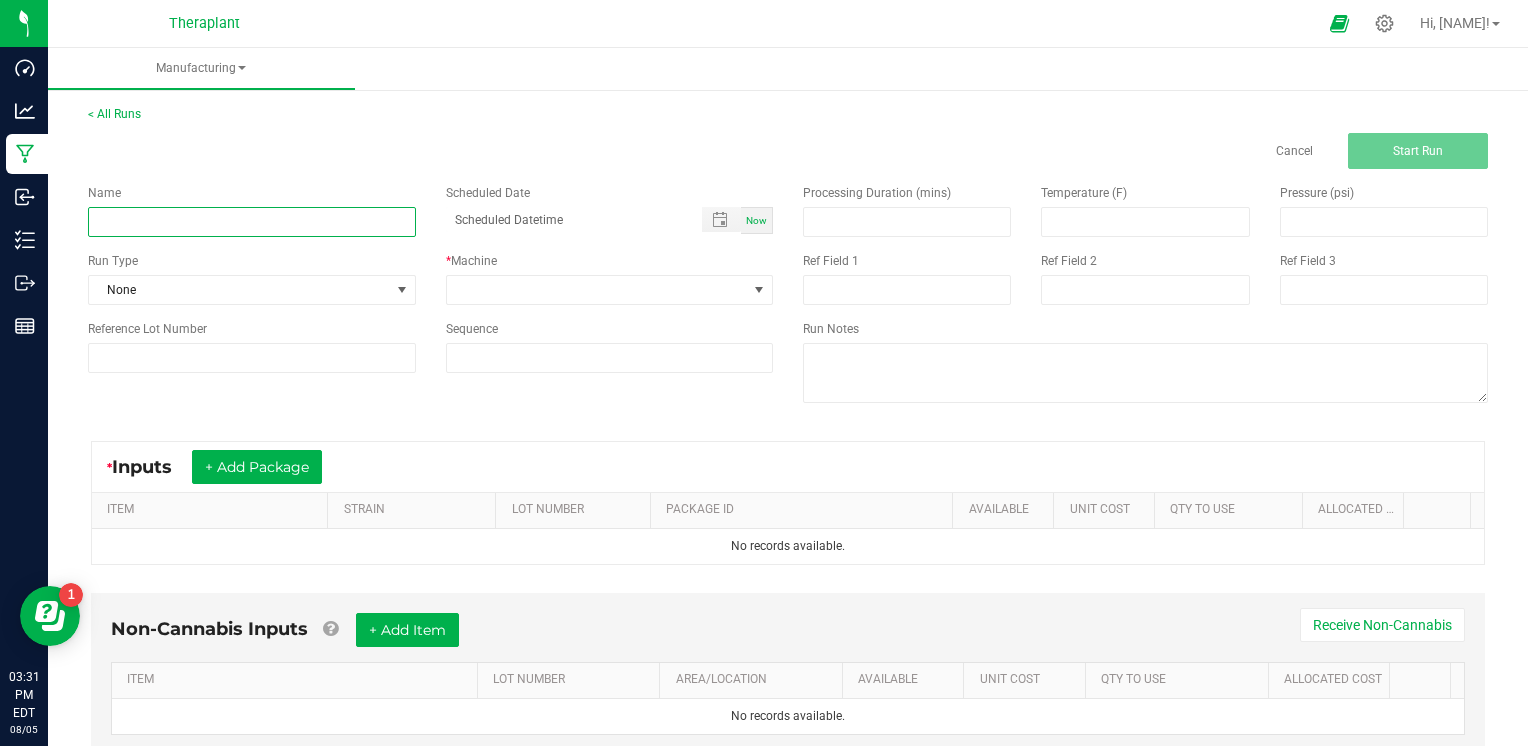 click at bounding box center [252, 222] 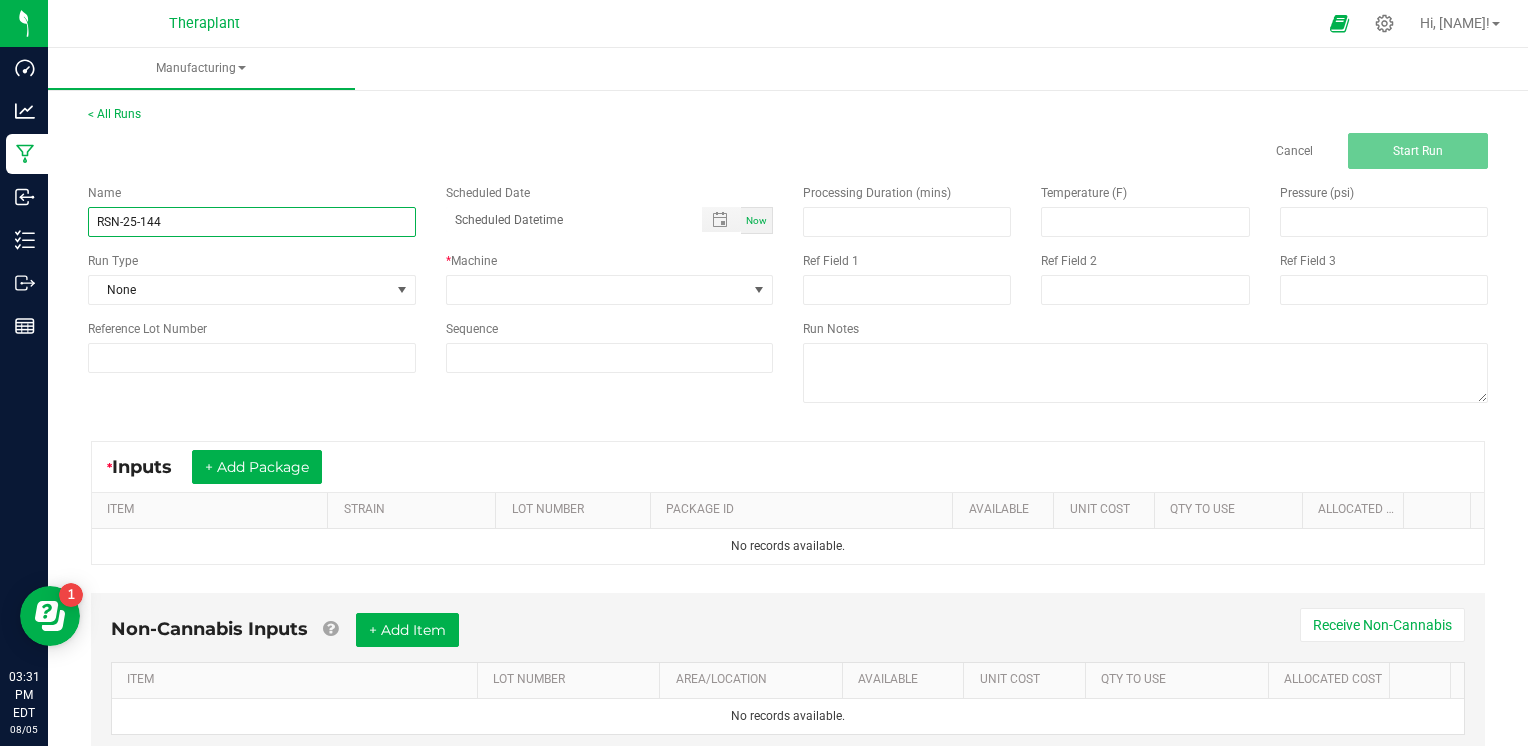 type on "RSN-25-144" 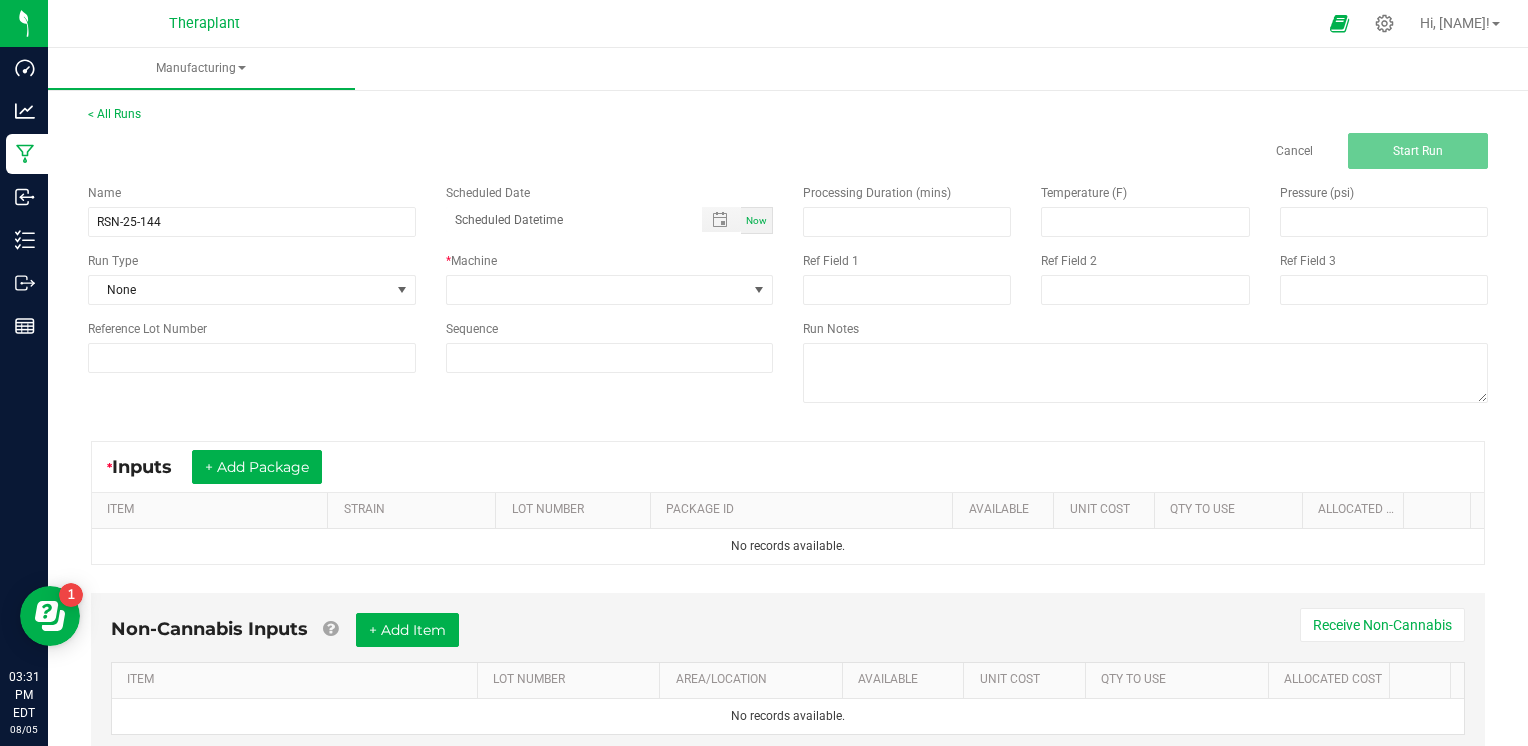 click on "Now" at bounding box center [756, 220] 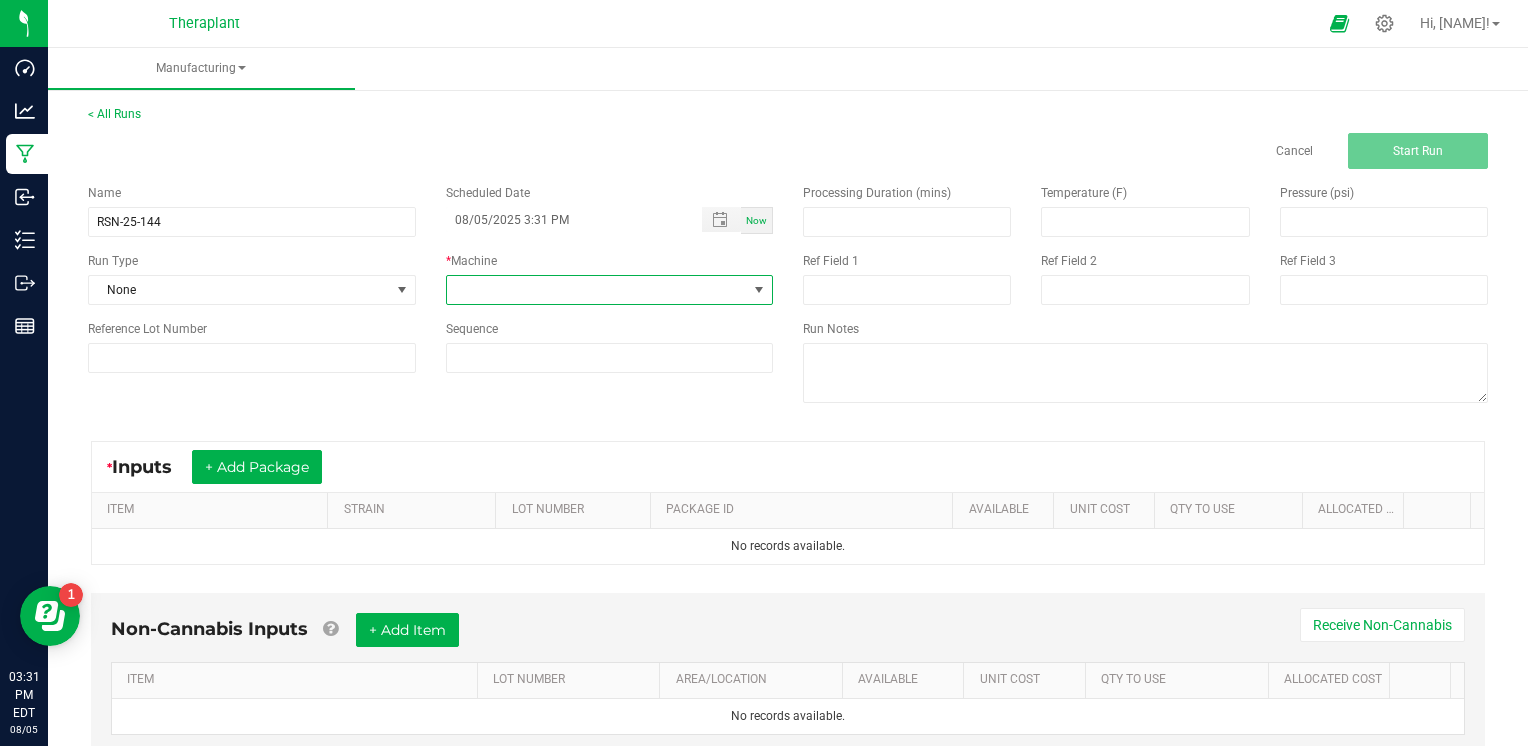 click at bounding box center [759, 290] 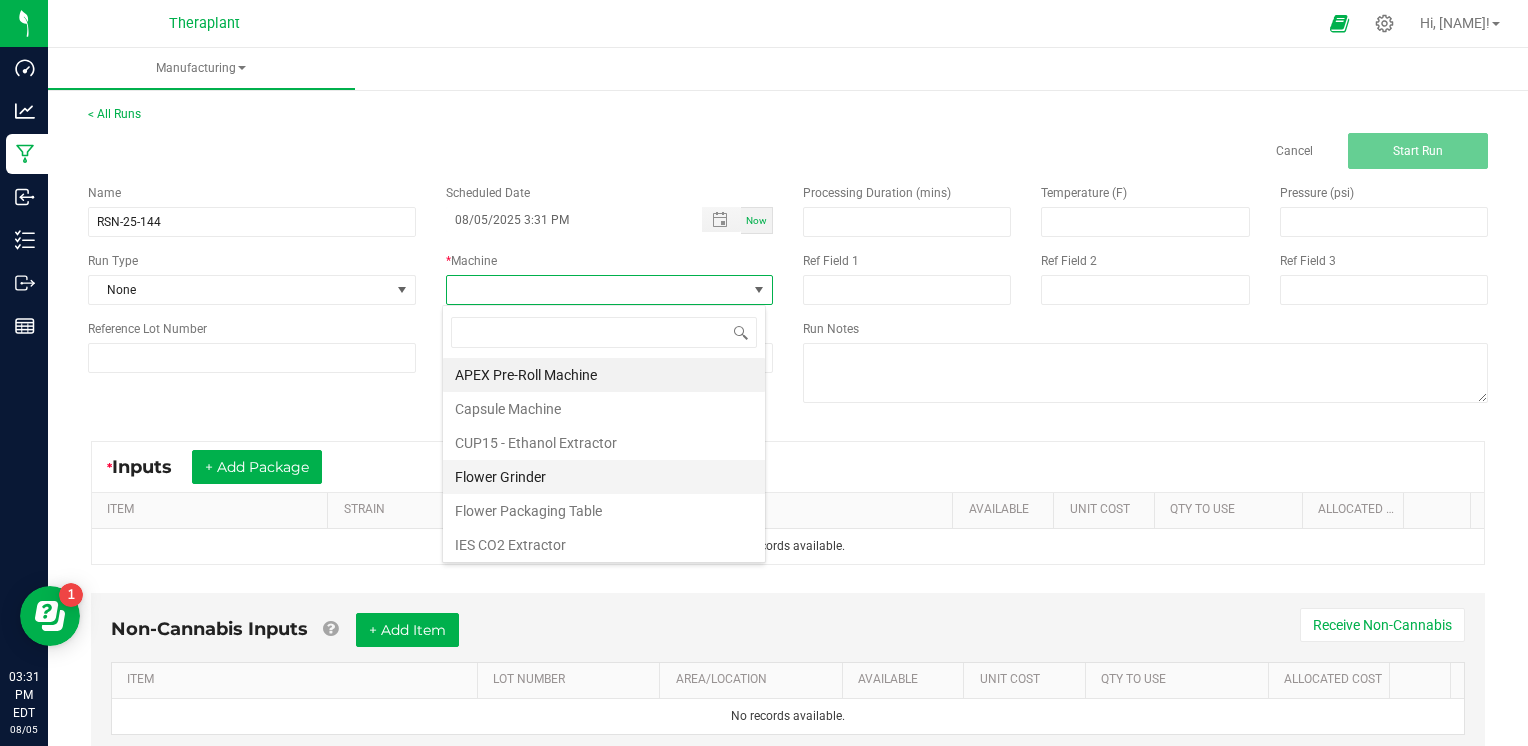 scroll, scrollTop: 99970, scrollLeft: 99676, axis: both 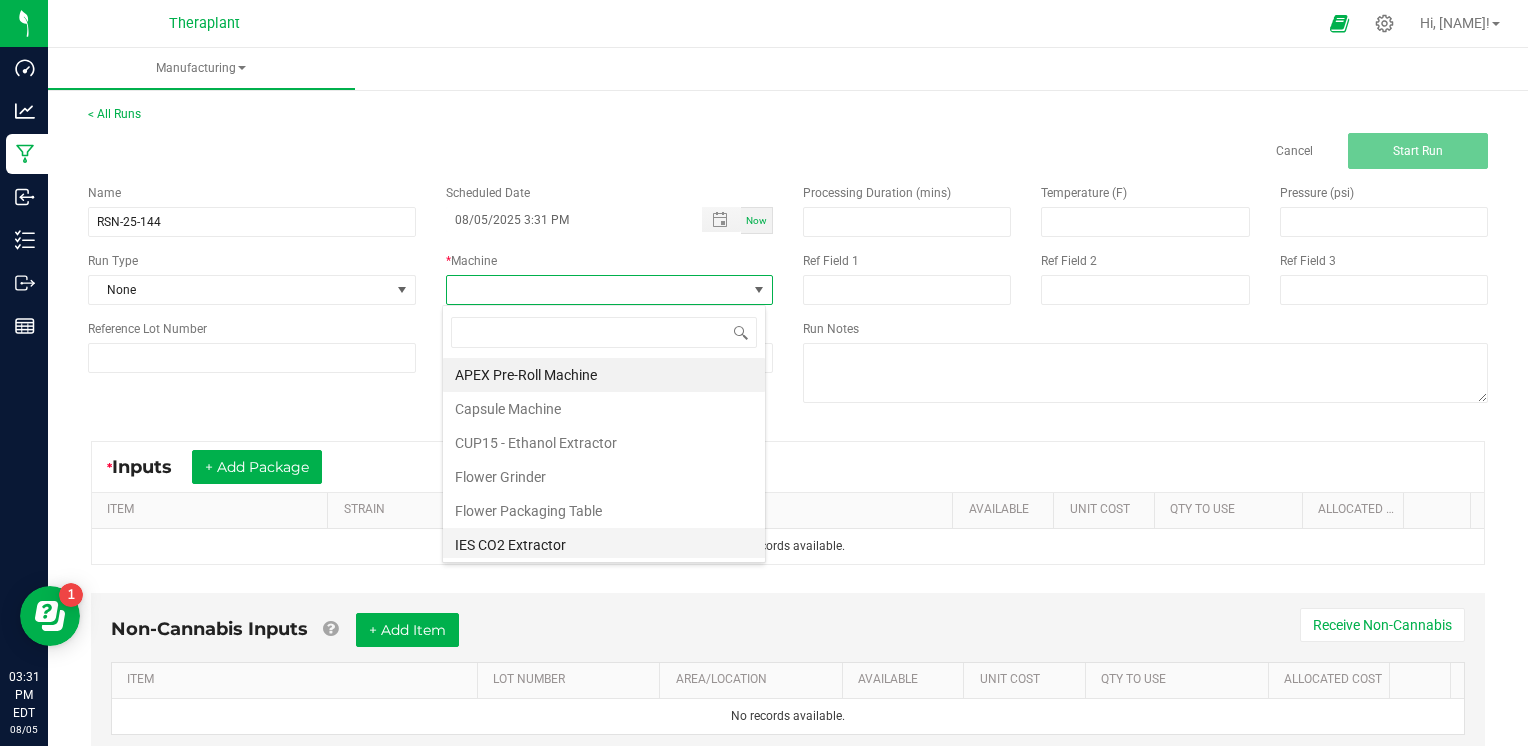 click on "IES CO2 Extractor" at bounding box center [604, 545] 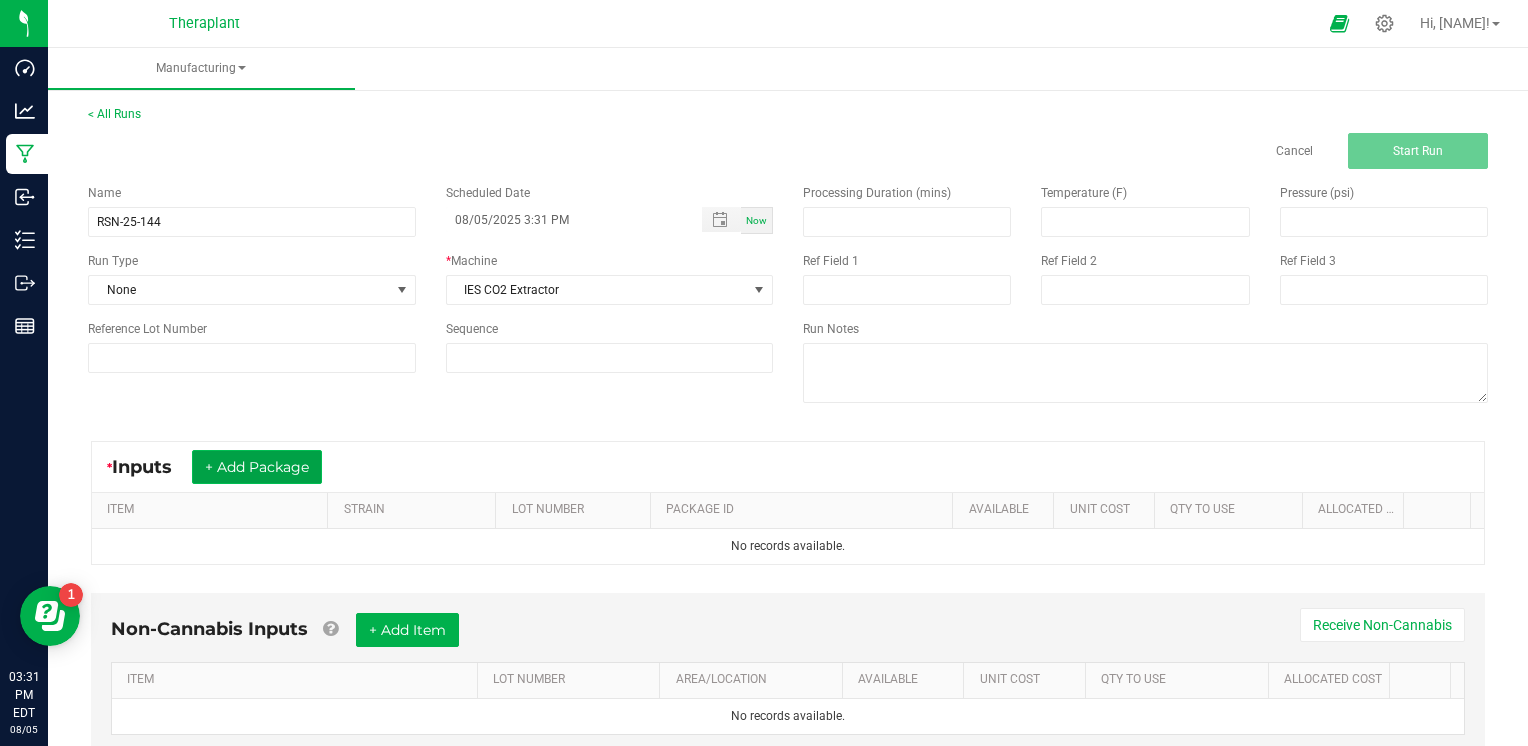 click on "+ Add Package" at bounding box center [257, 467] 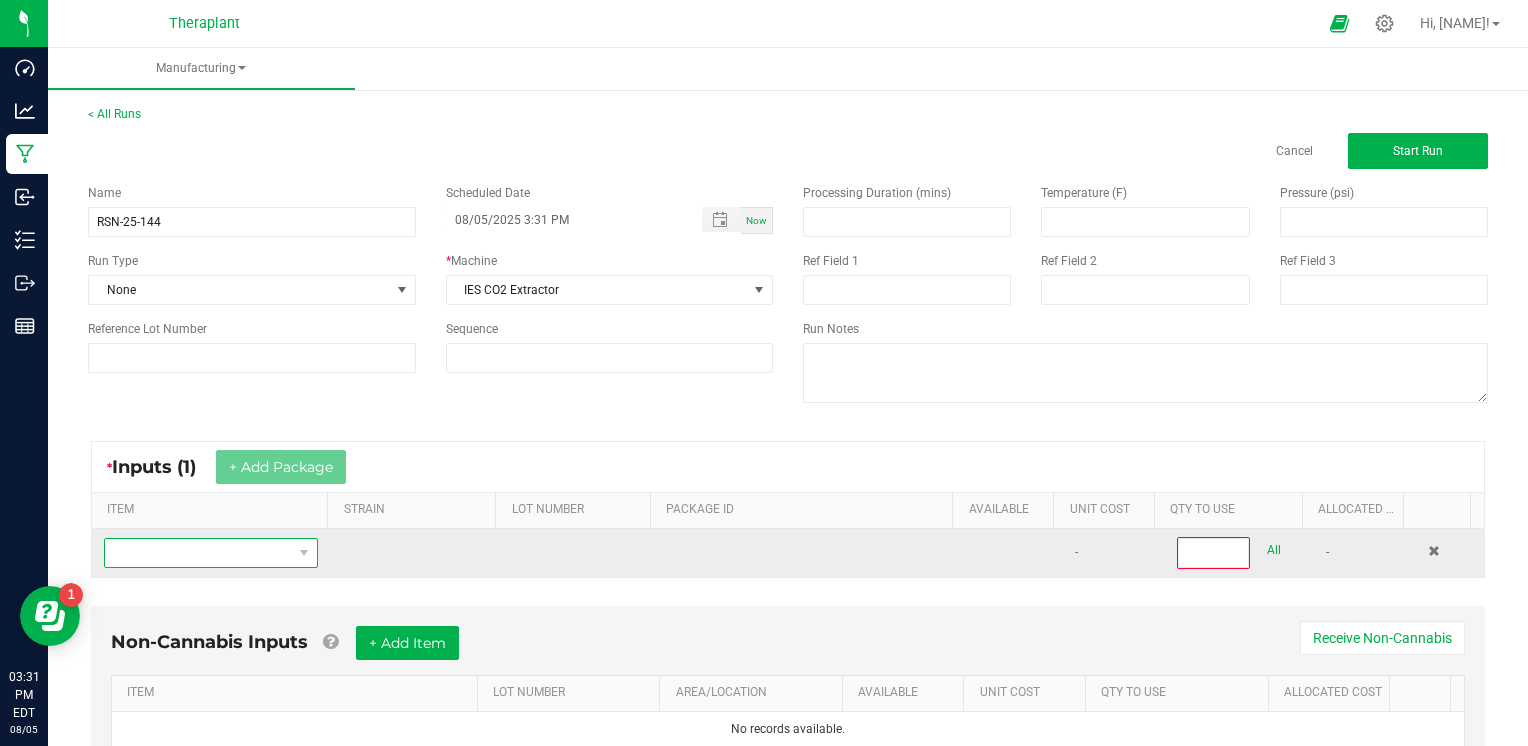 drag, startPoint x: 209, startPoint y: 562, endPoint x: 232, endPoint y: 562, distance: 23 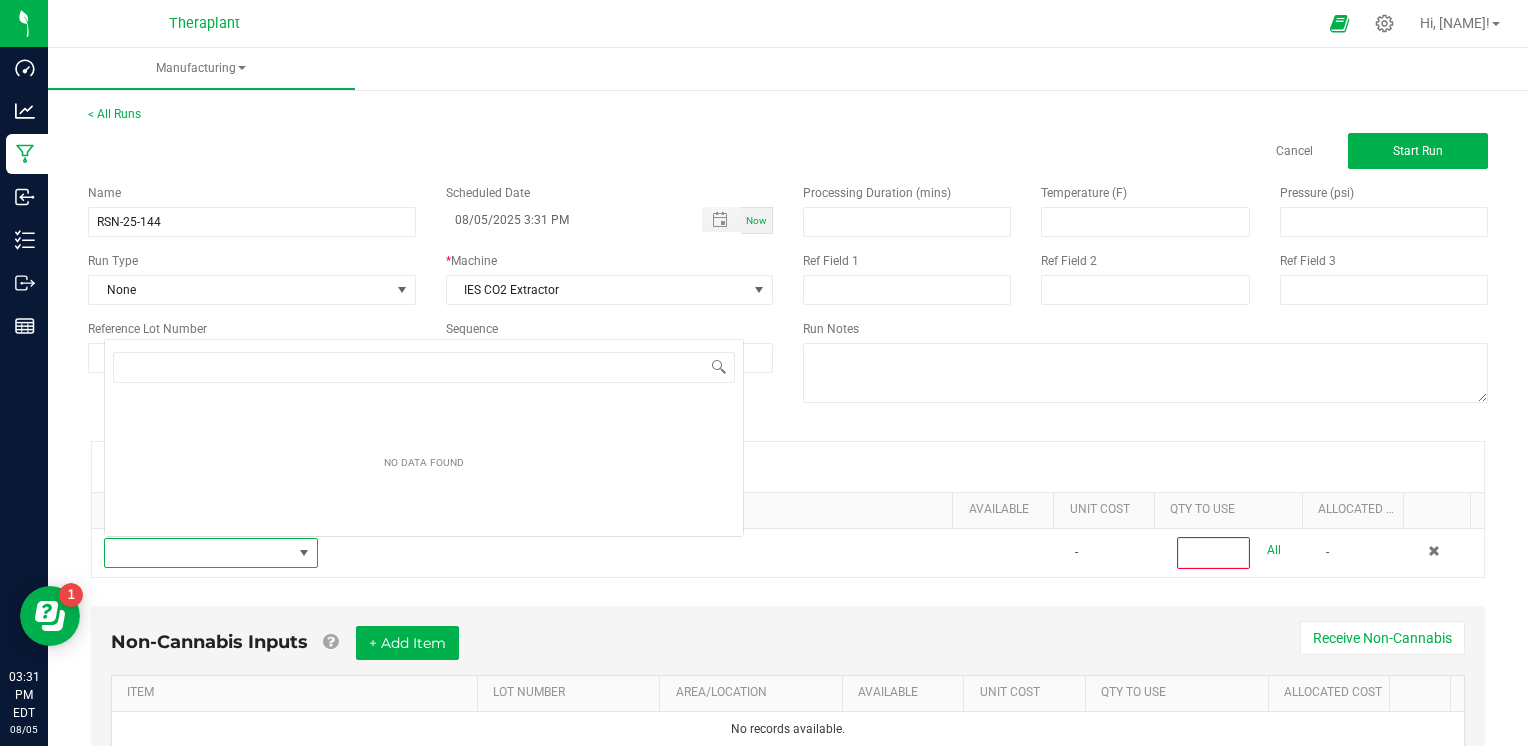scroll, scrollTop: 0, scrollLeft: 0, axis: both 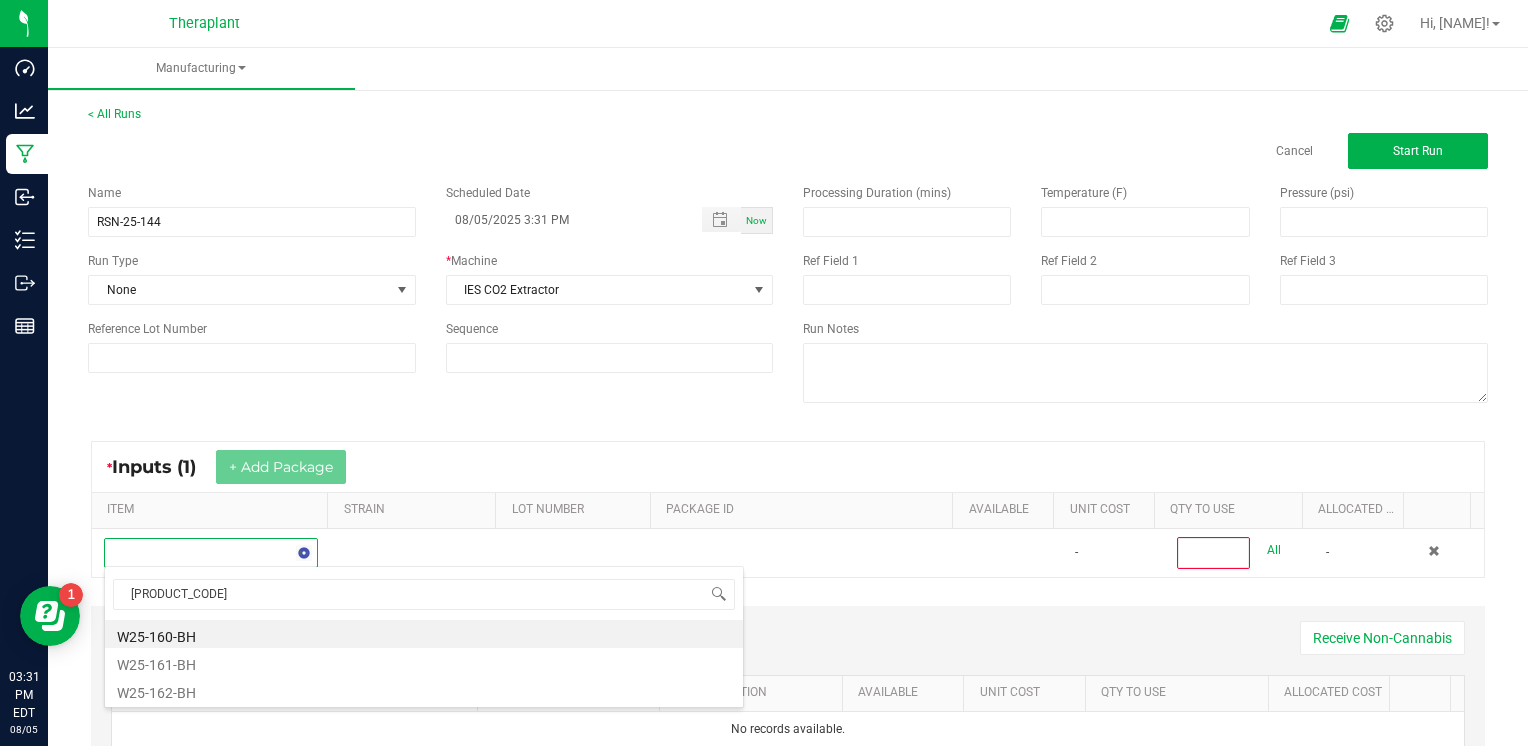 type on "W25-162" 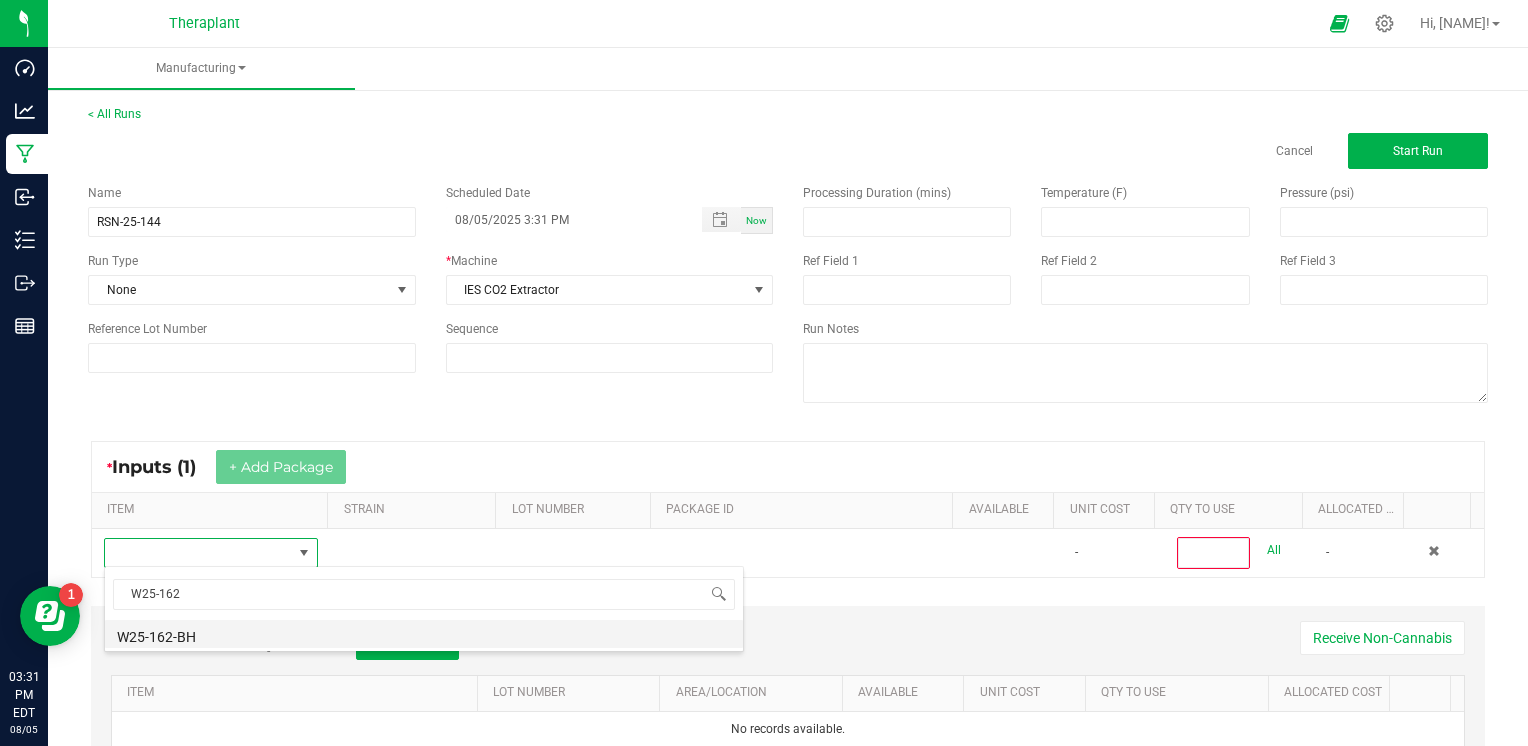 click on "W25-162-BH" at bounding box center [424, 634] 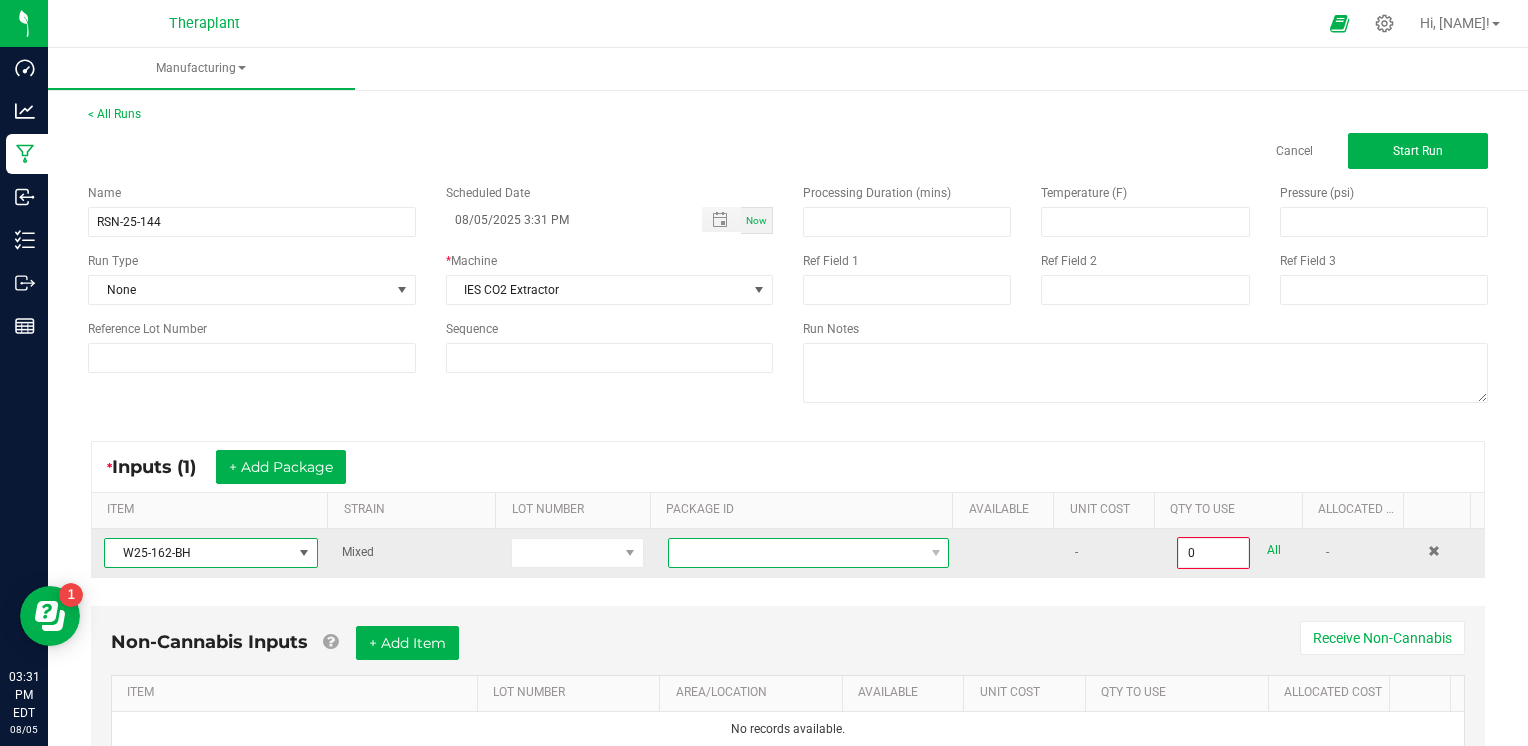 click at bounding box center (796, 553) 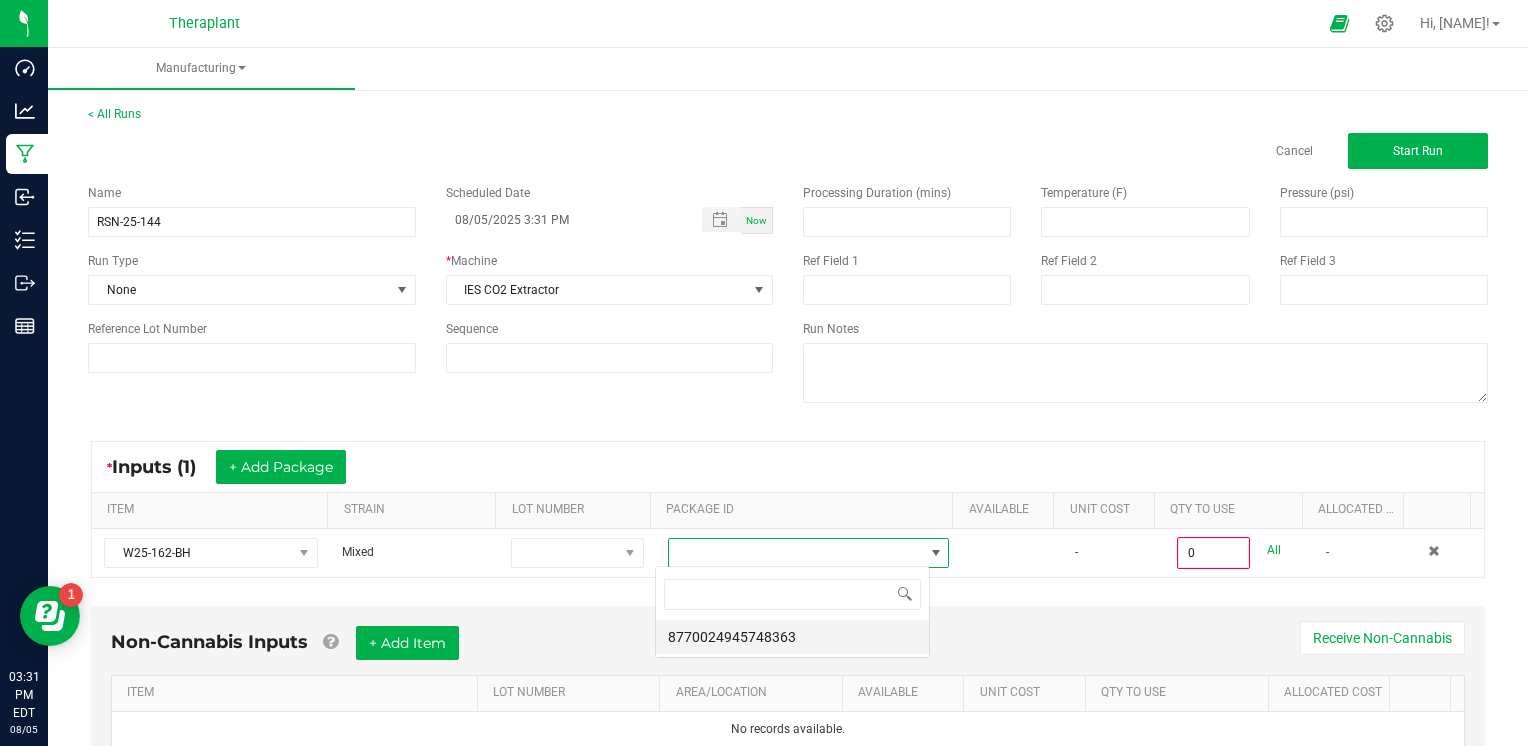 scroll, scrollTop: 99970, scrollLeft: 99724, axis: both 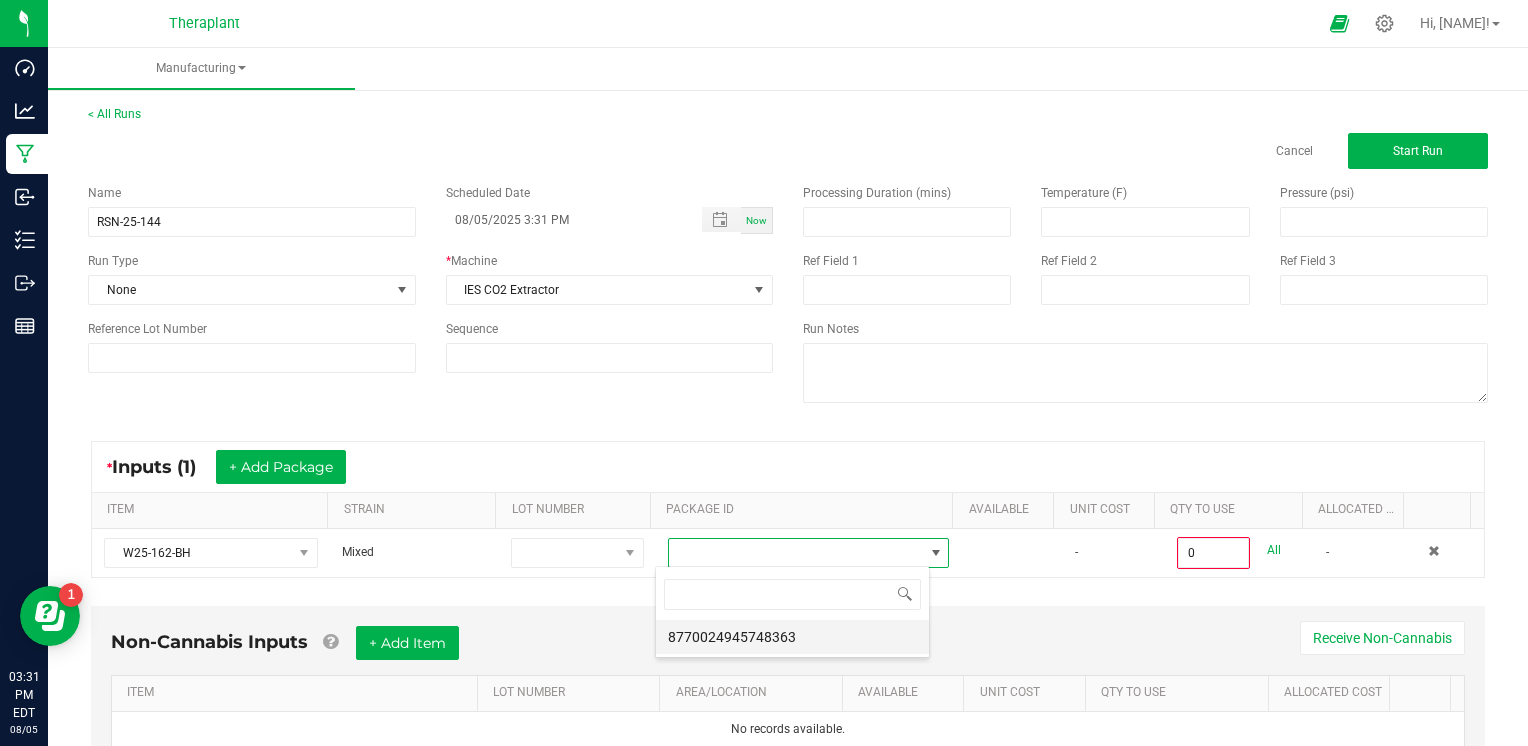 click on "8770024945748363" at bounding box center [792, 637] 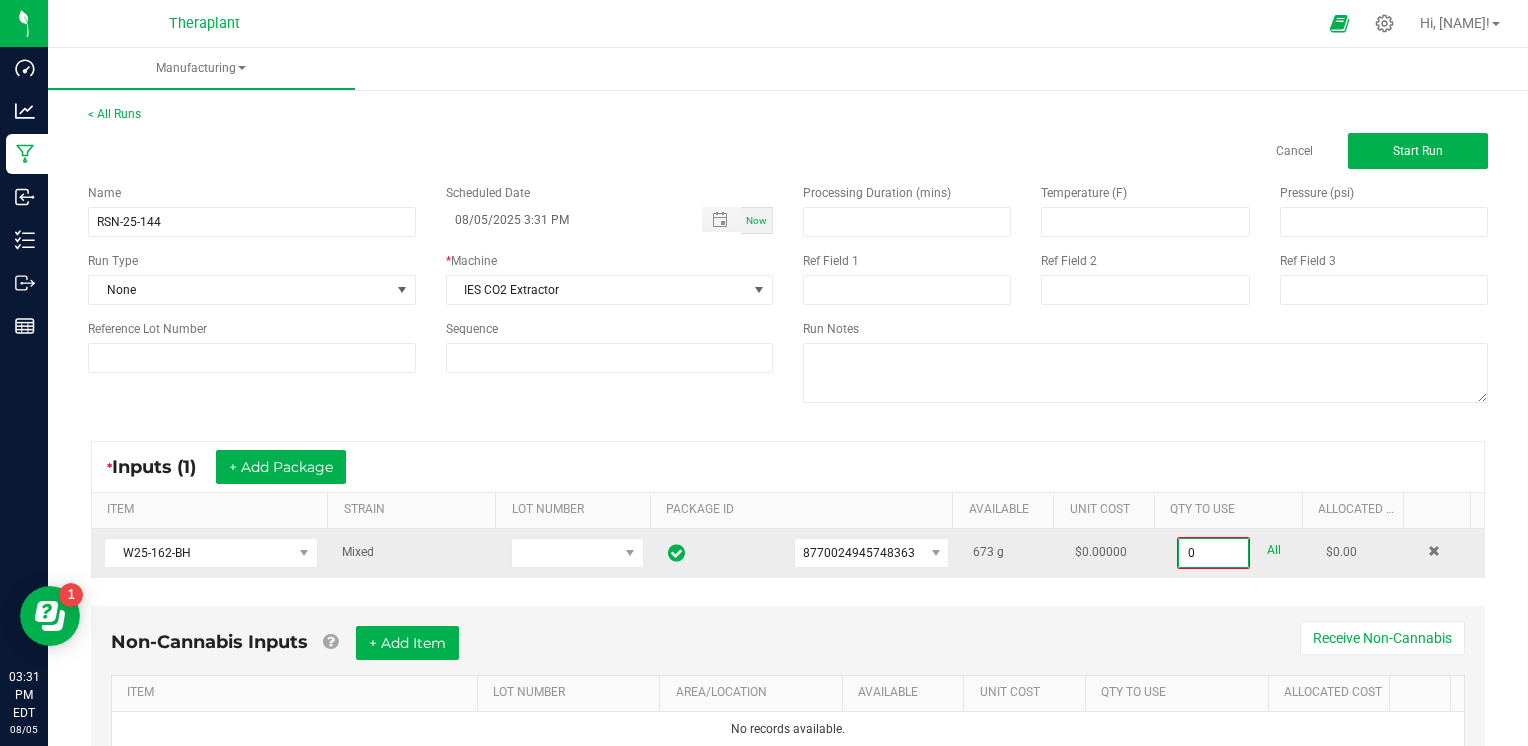 click on "0" at bounding box center [1213, 553] 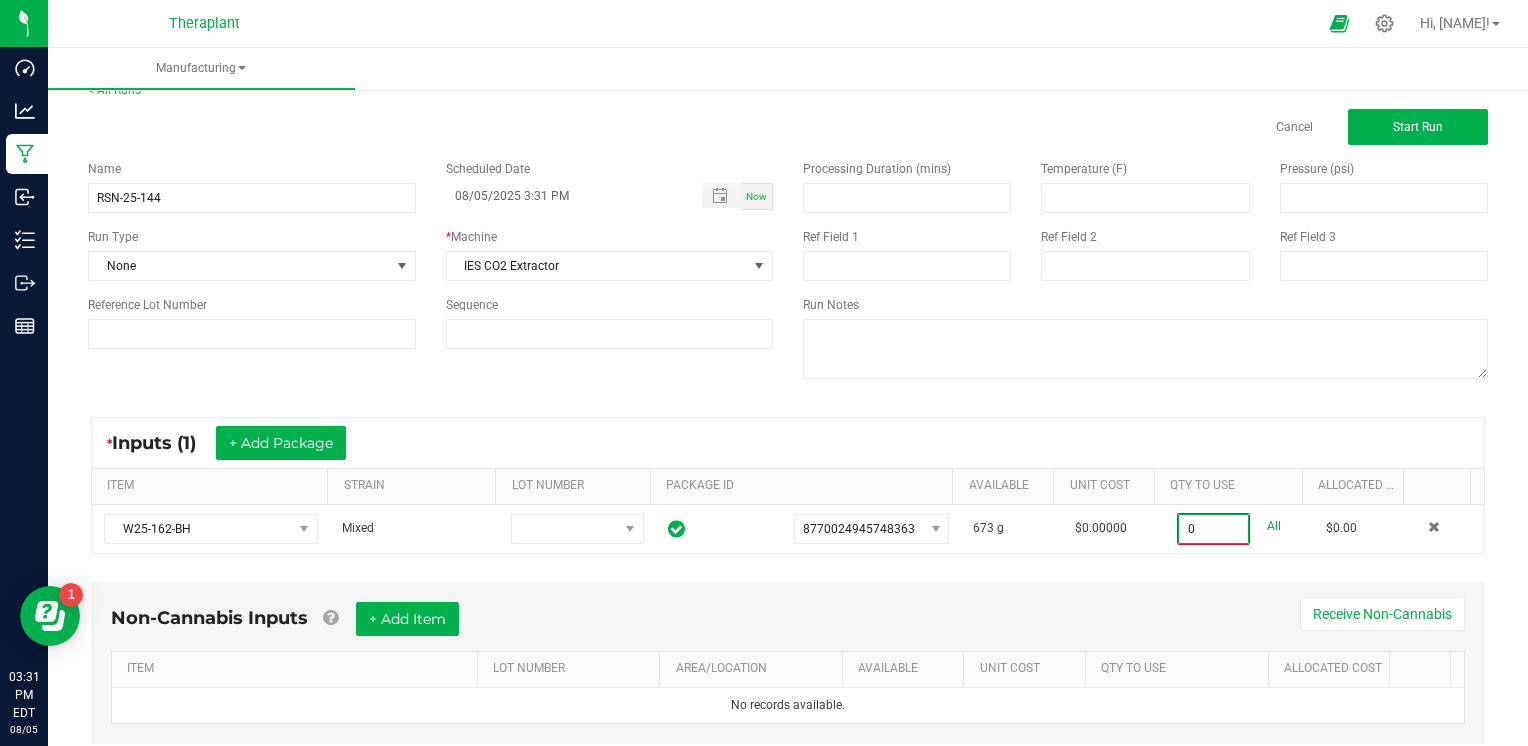 scroll, scrollTop: 0, scrollLeft: 0, axis: both 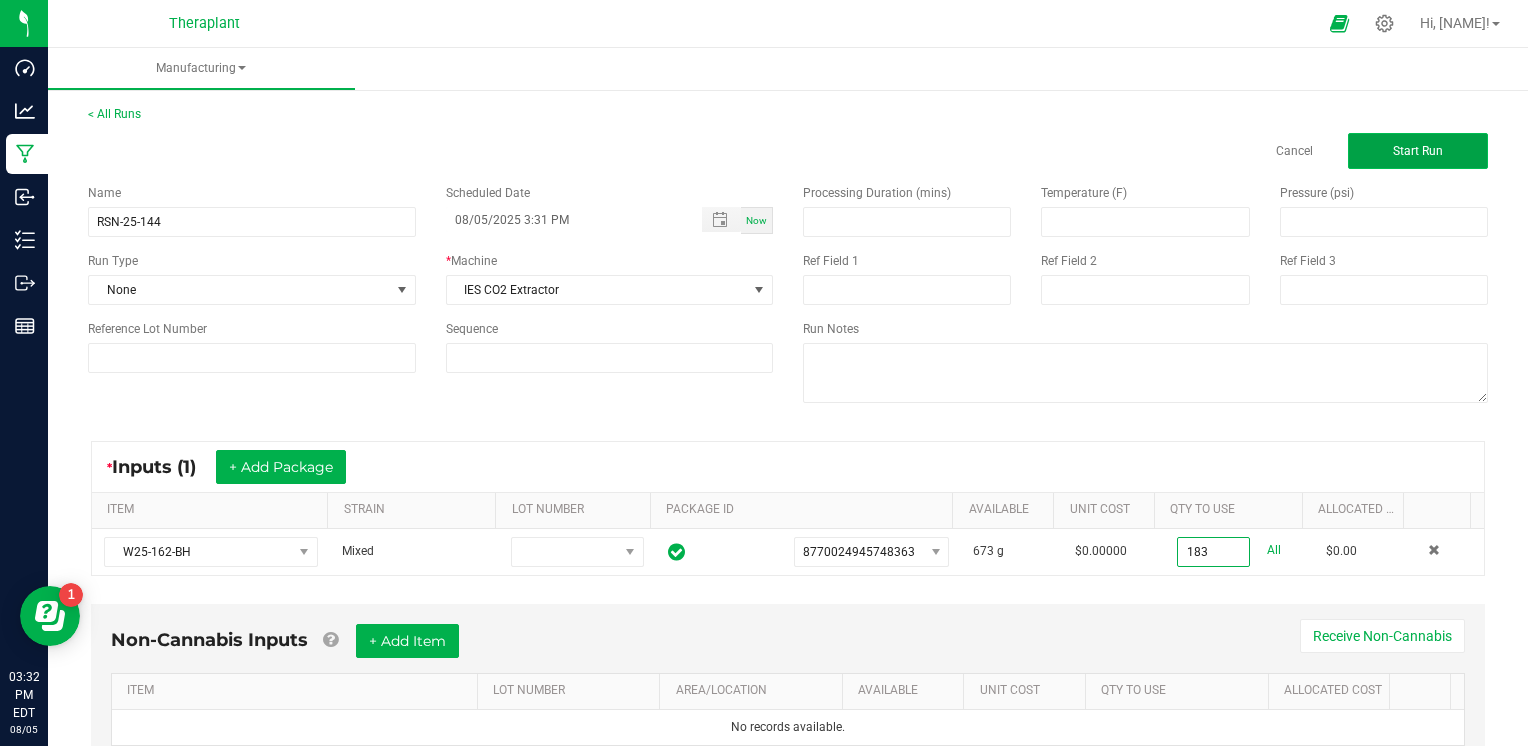 type on "183.0000 g" 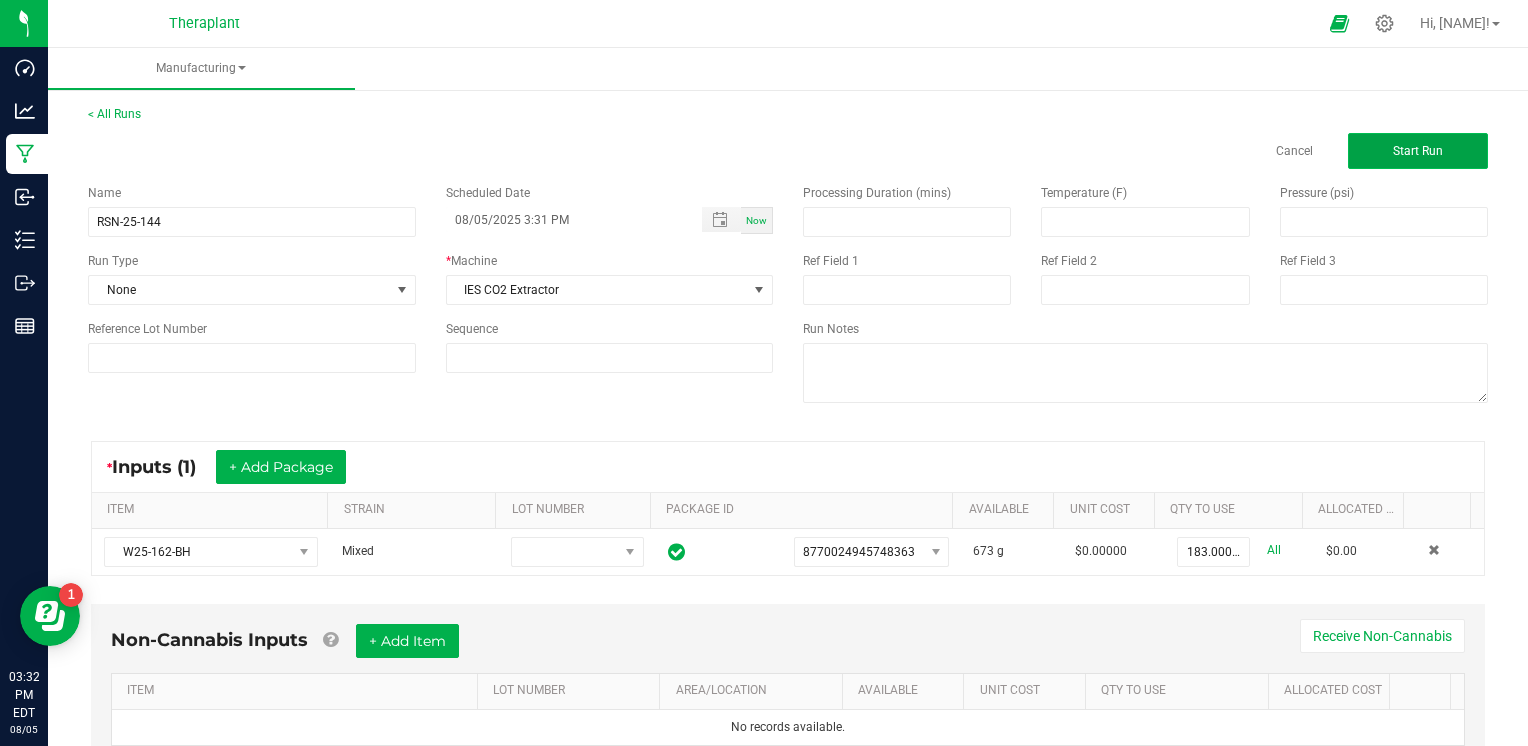 click on "Start Run" 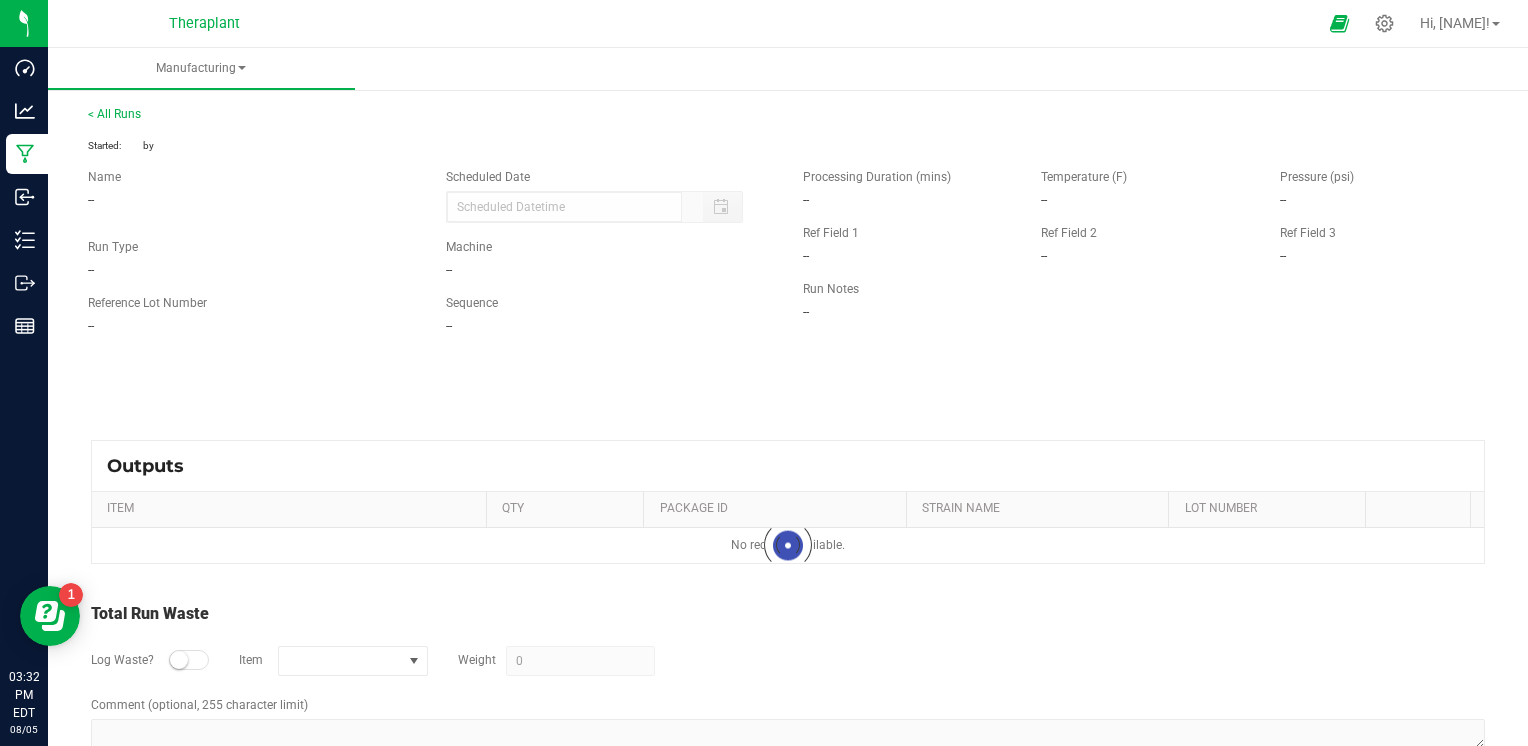 type on "08/05/2025 3:31 PM" 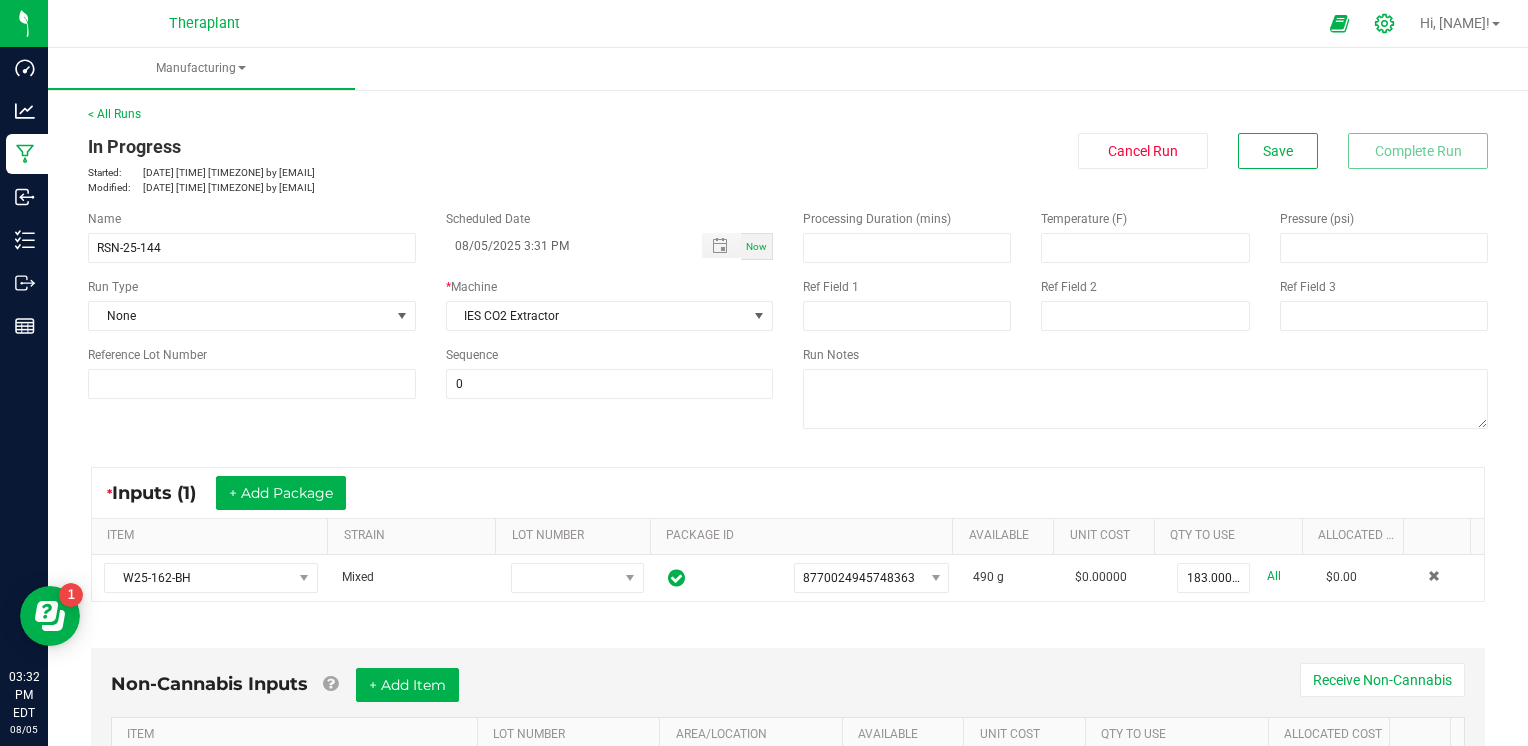 click at bounding box center [1385, 23] 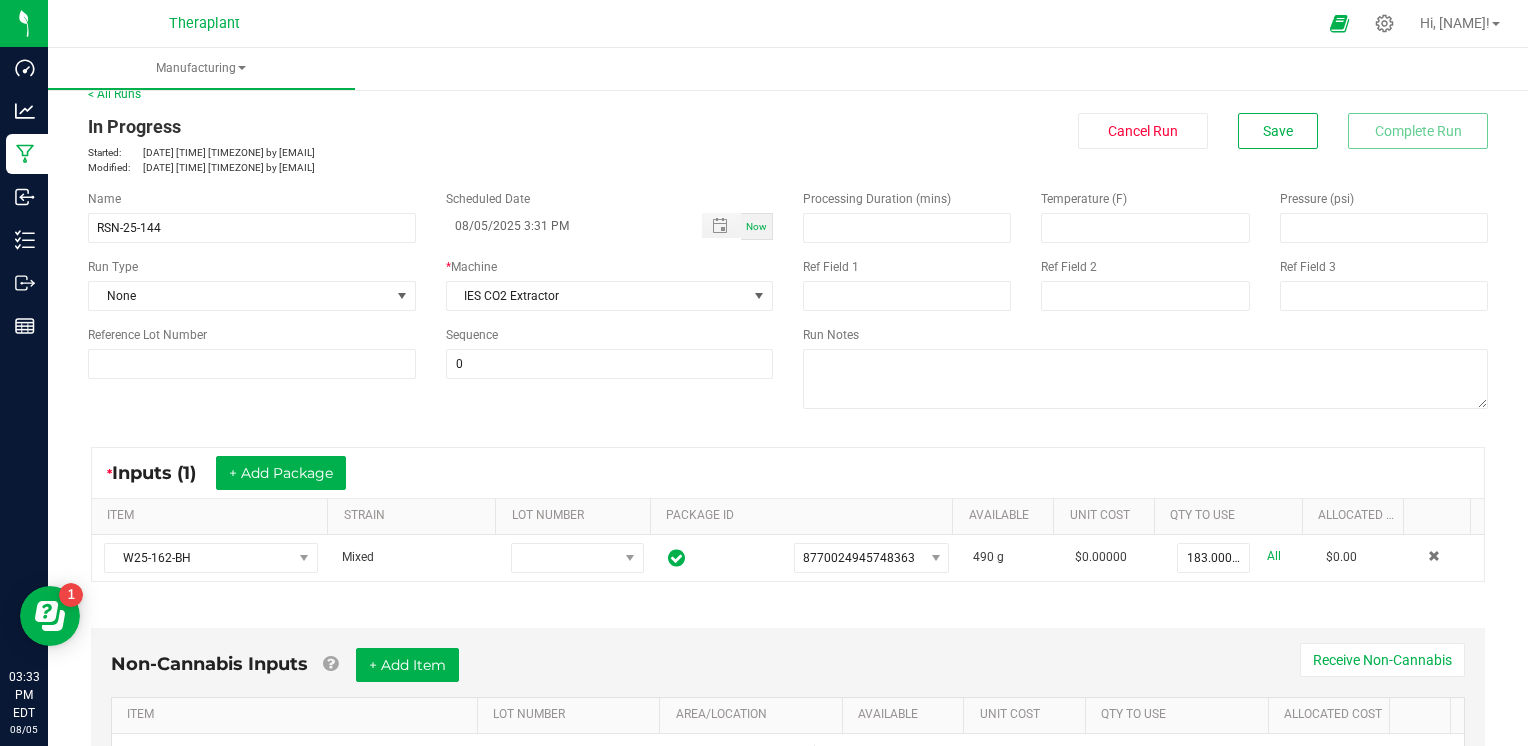 scroll, scrollTop: 0, scrollLeft: 0, axis: both 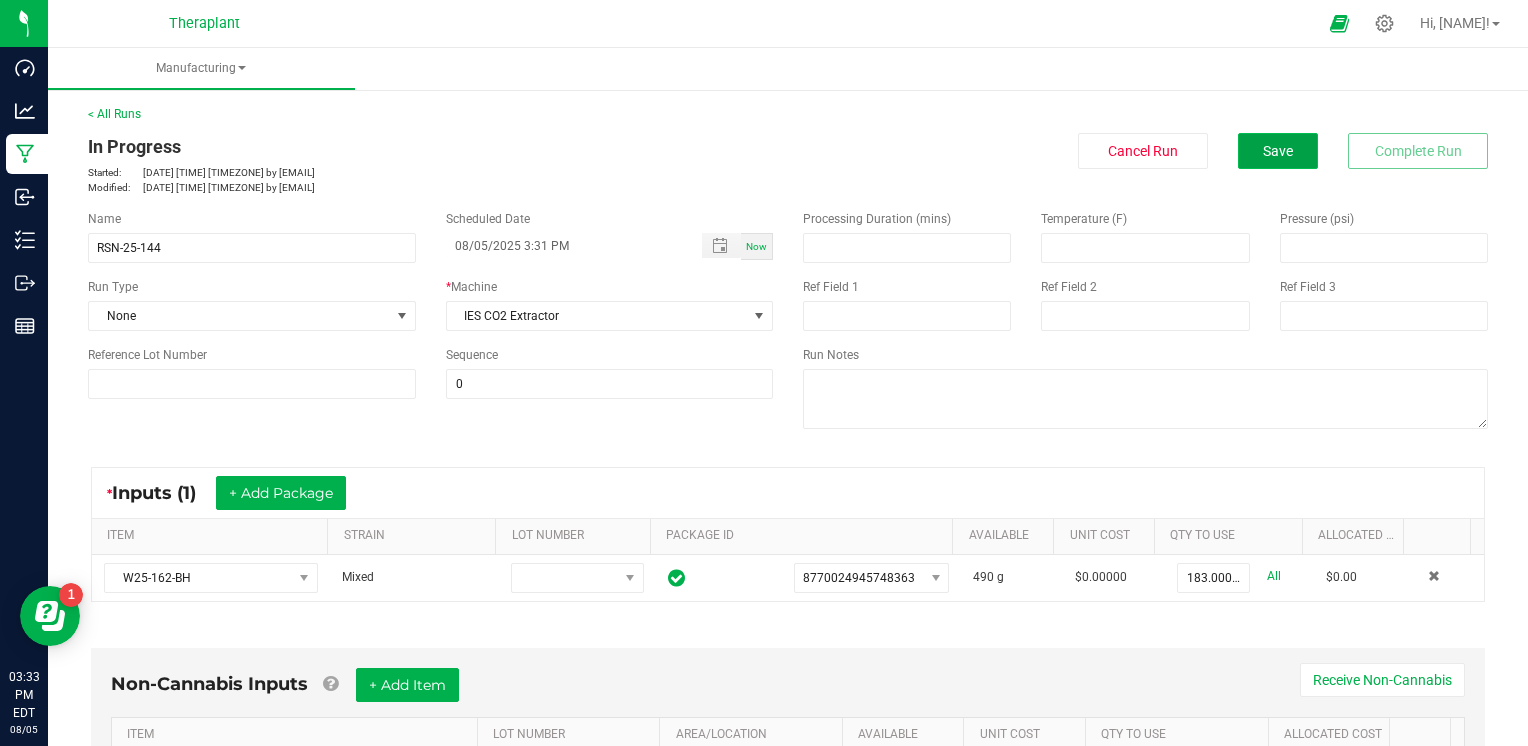 click on "Save" at bounding box center [1278, 151] 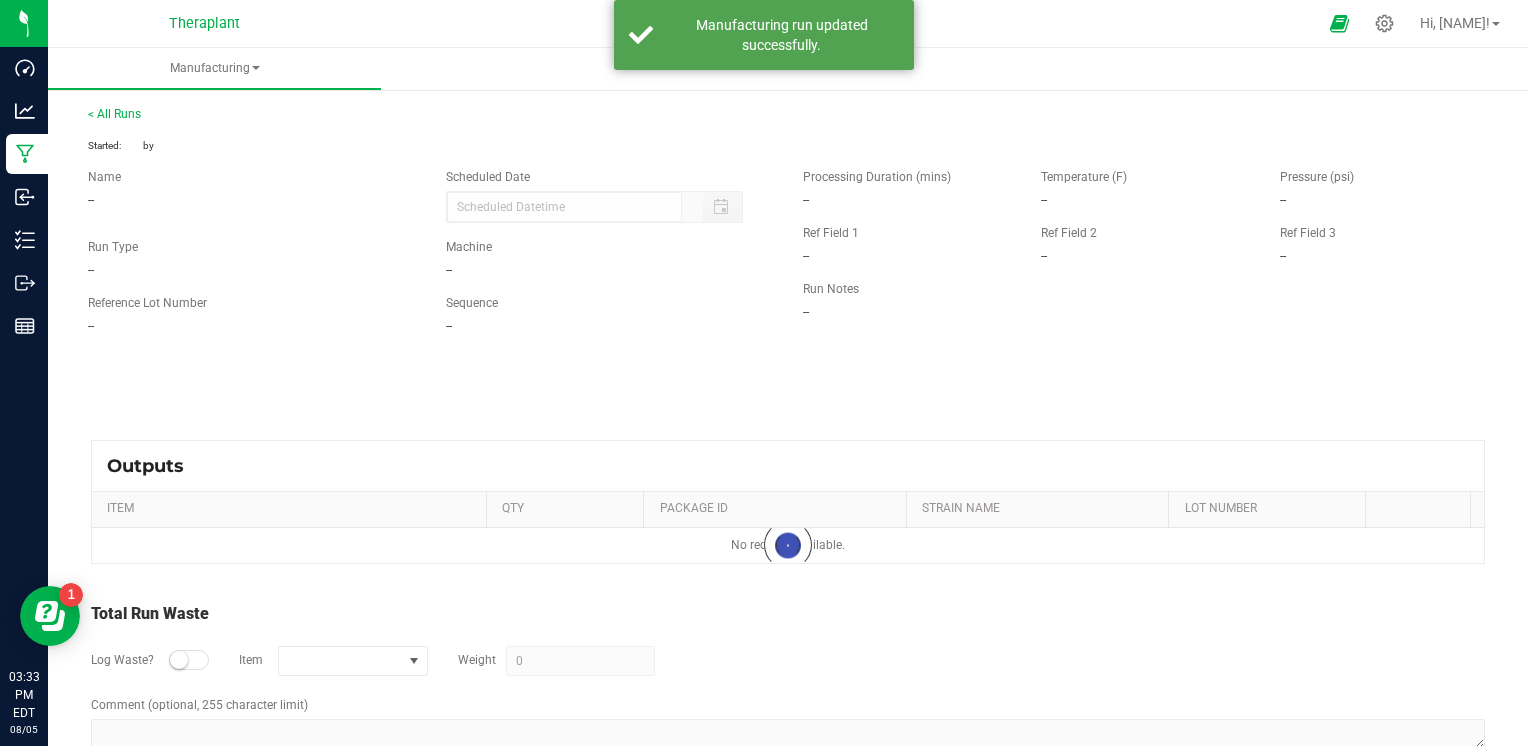 type on "08/05/2025 3:31 PM" 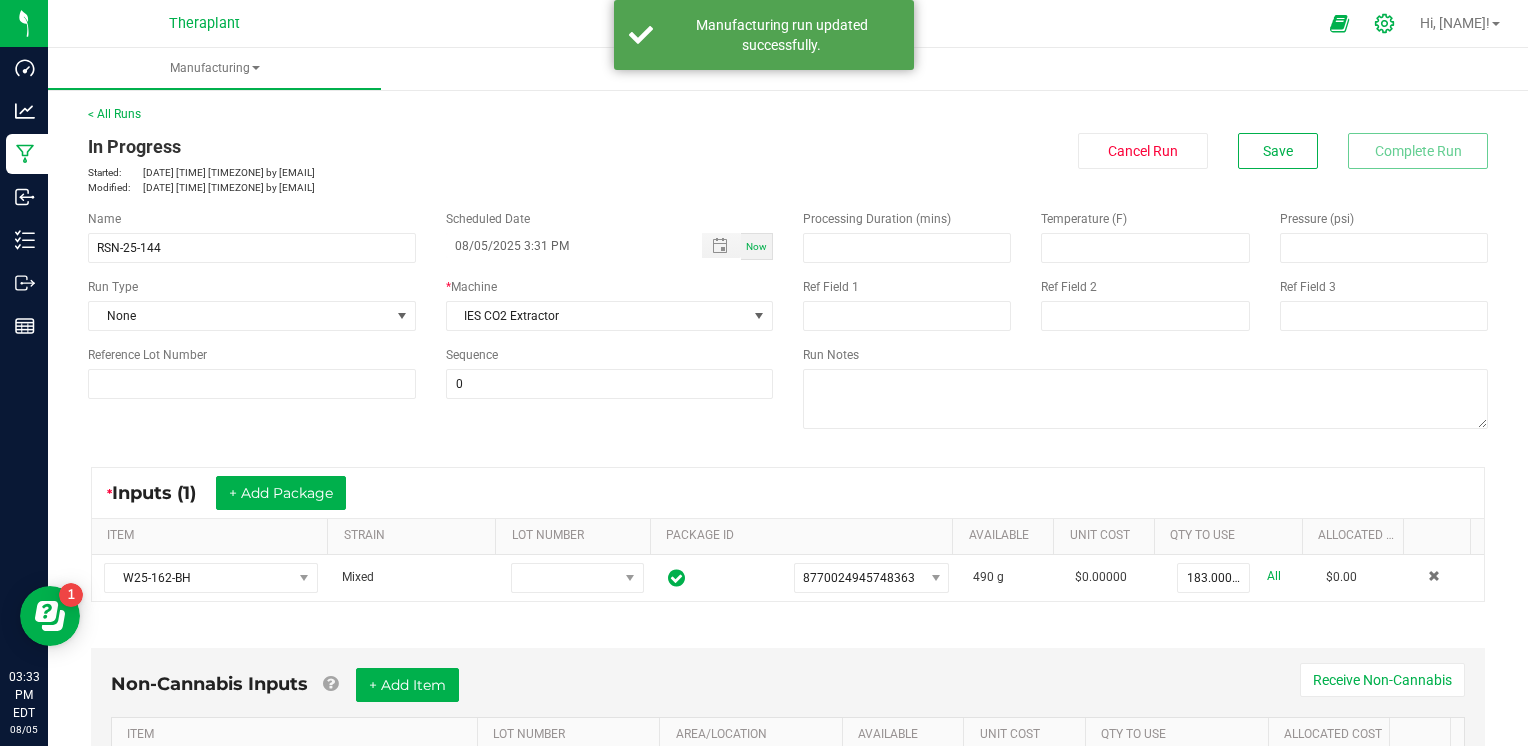 click 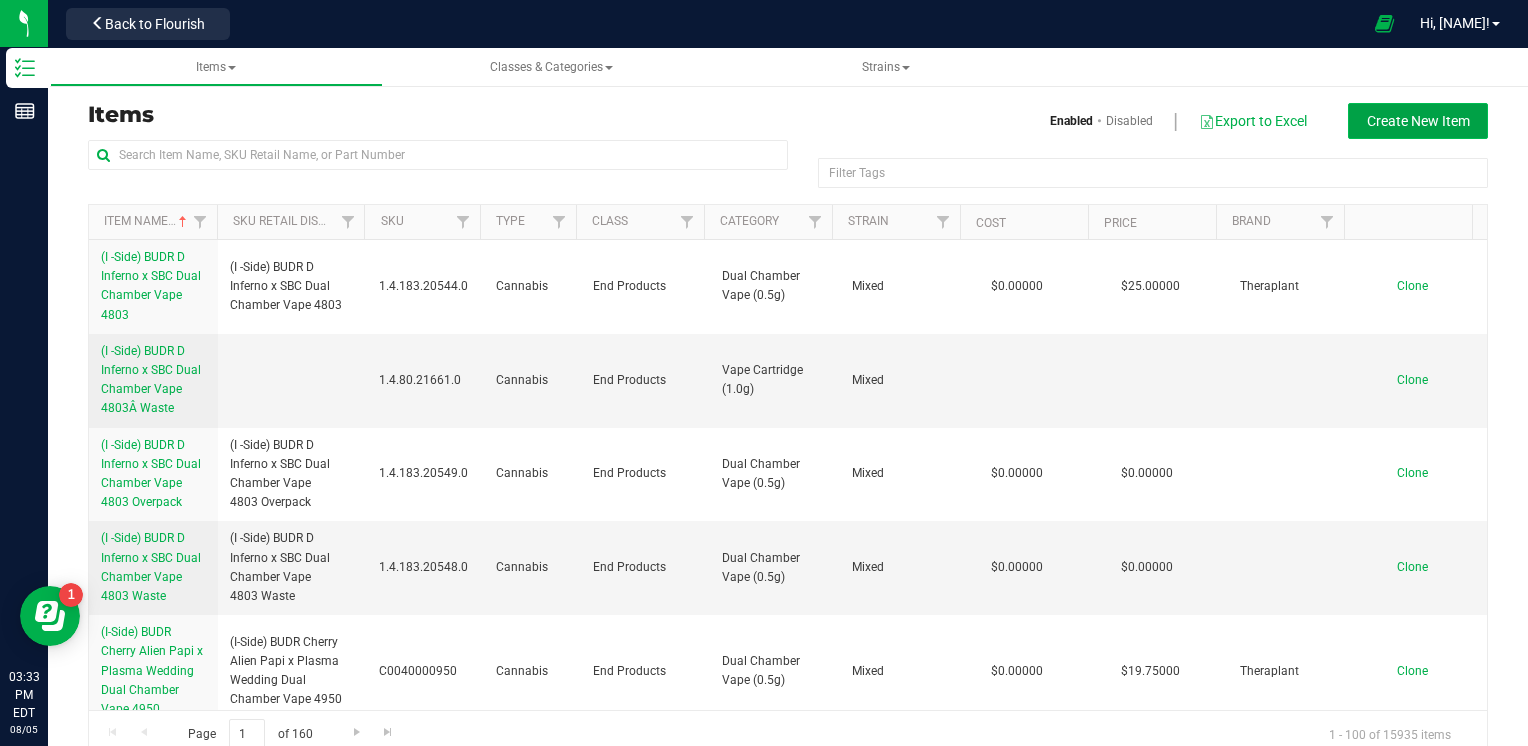 click on "Create New Item" at bounding box center (1418, 121) 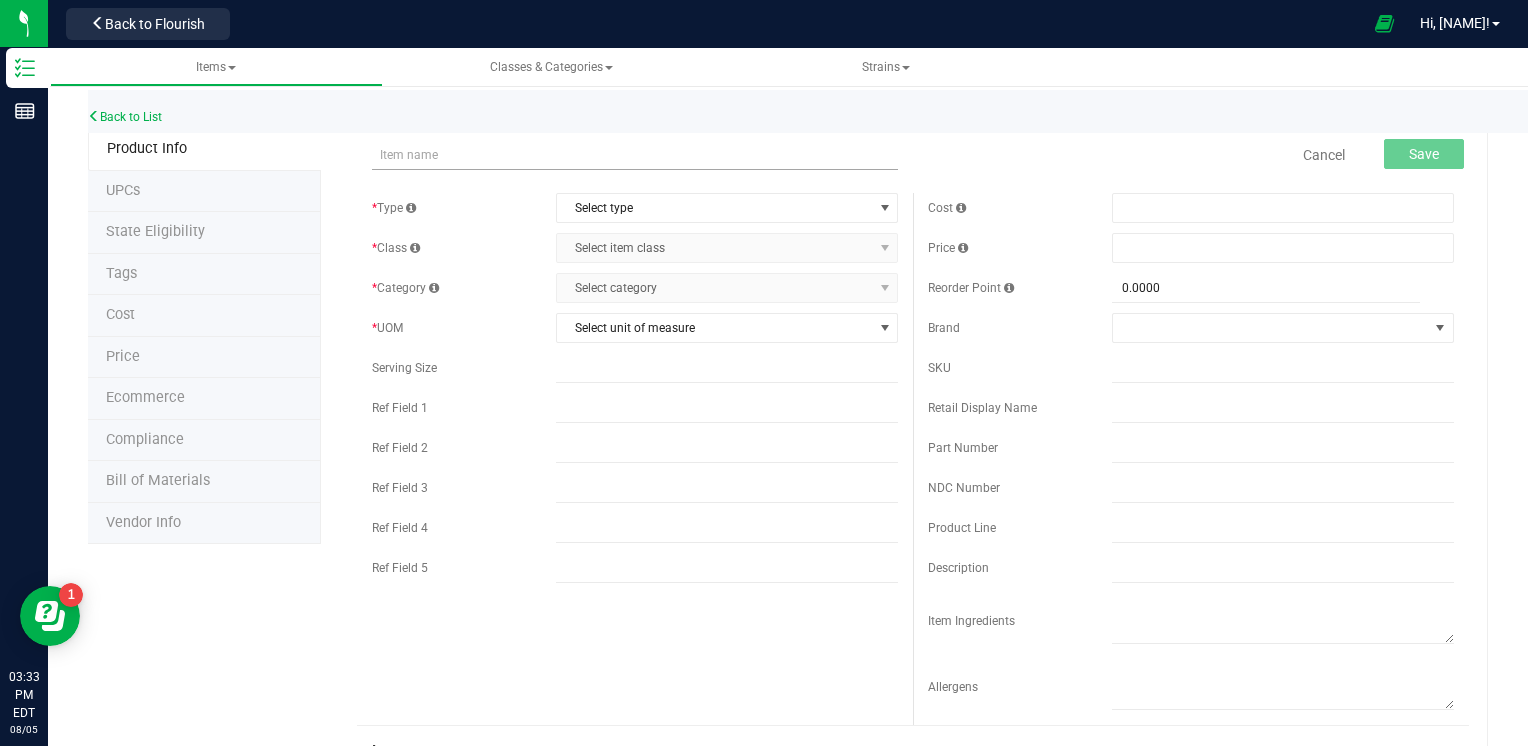 click at bounding box center (635, 155) 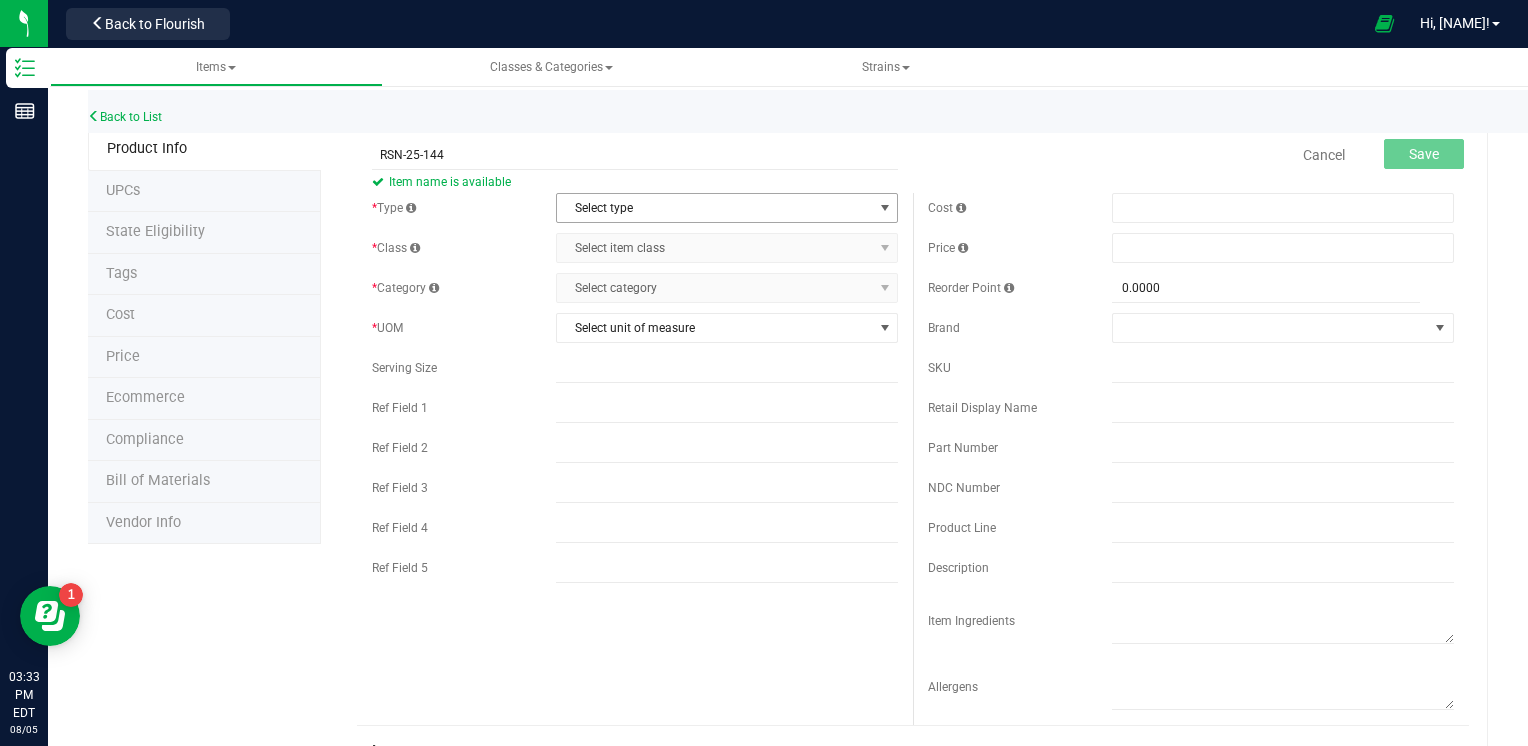 type on "RSN-25-144" 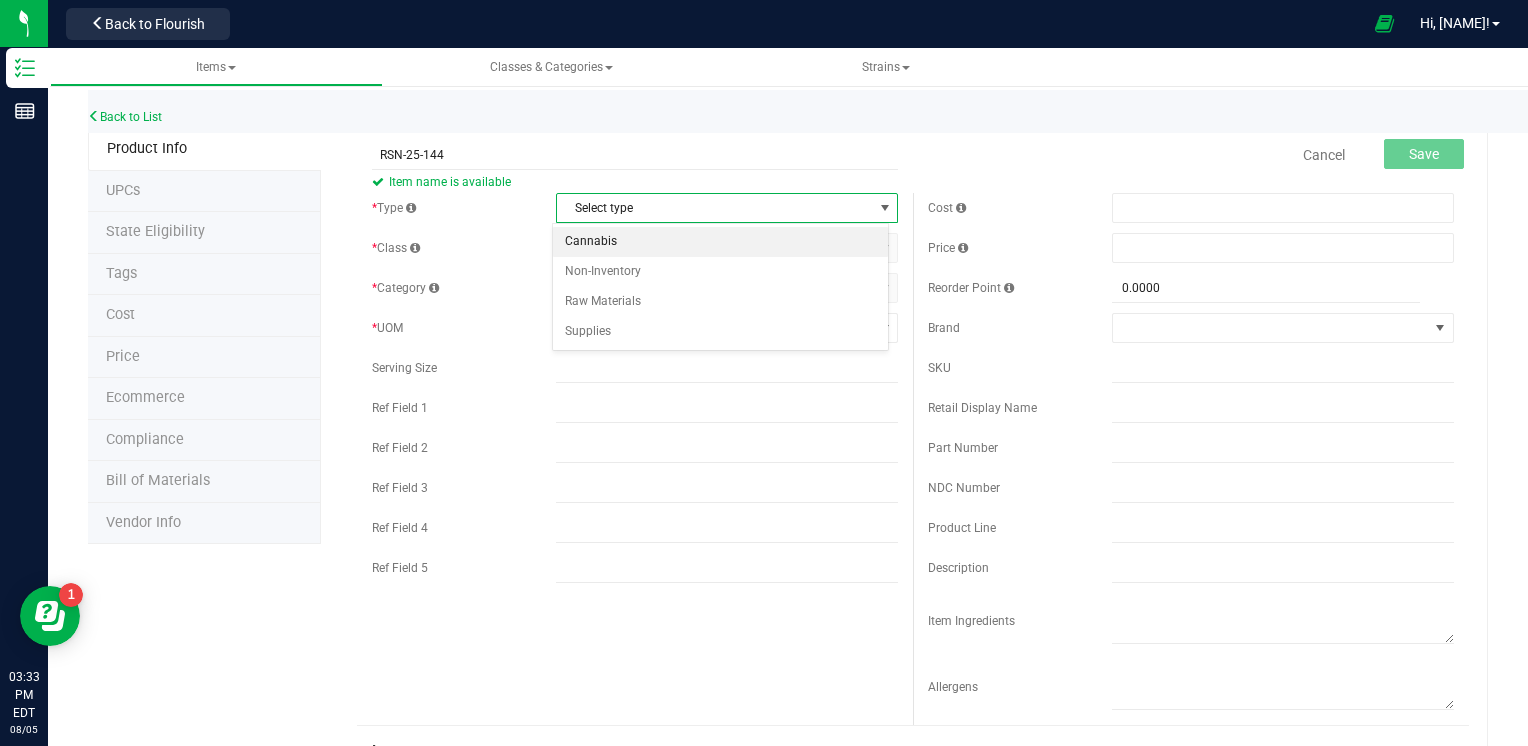 click on "Cannabis" at bounding box center [721, 242] 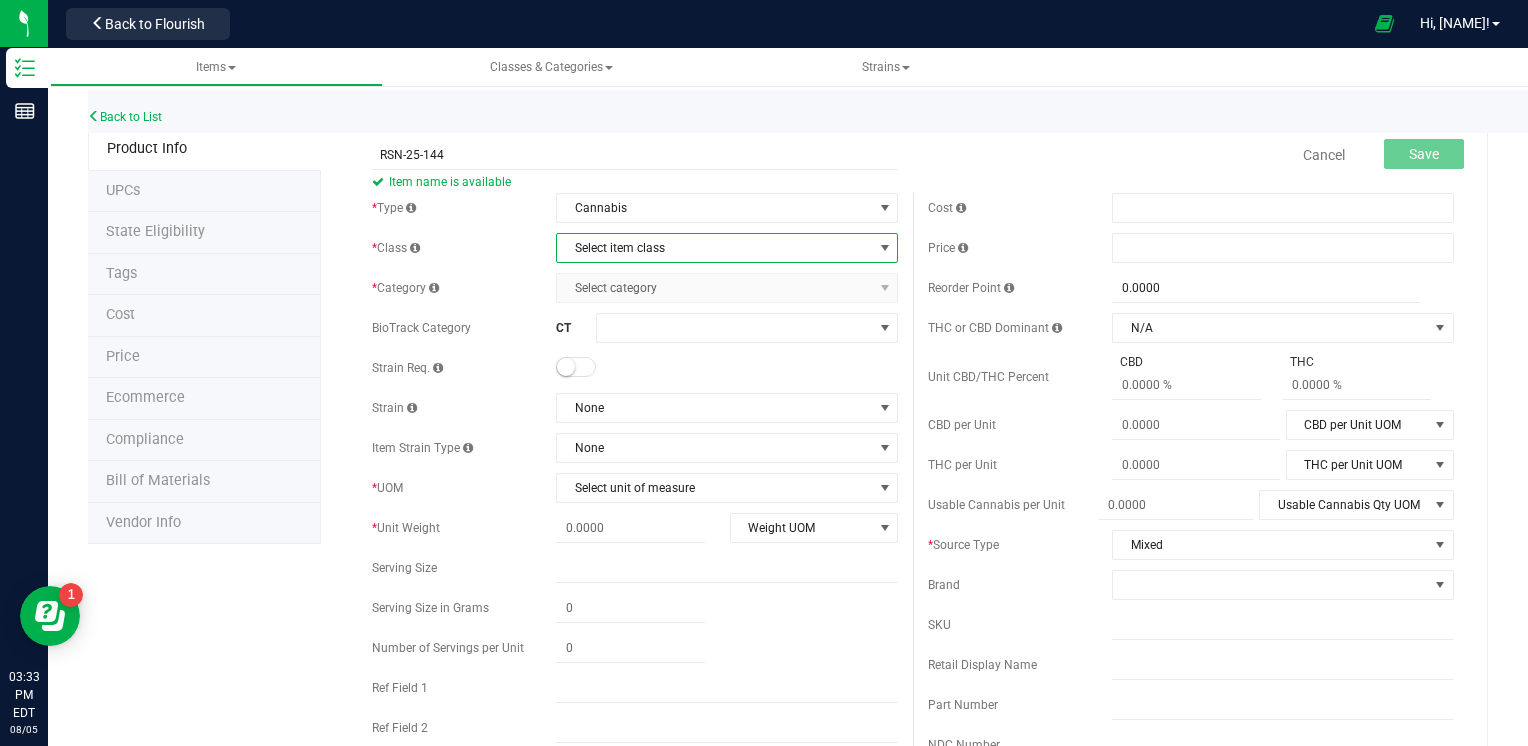 click on "Select item class" at bounding box center [714, 248] 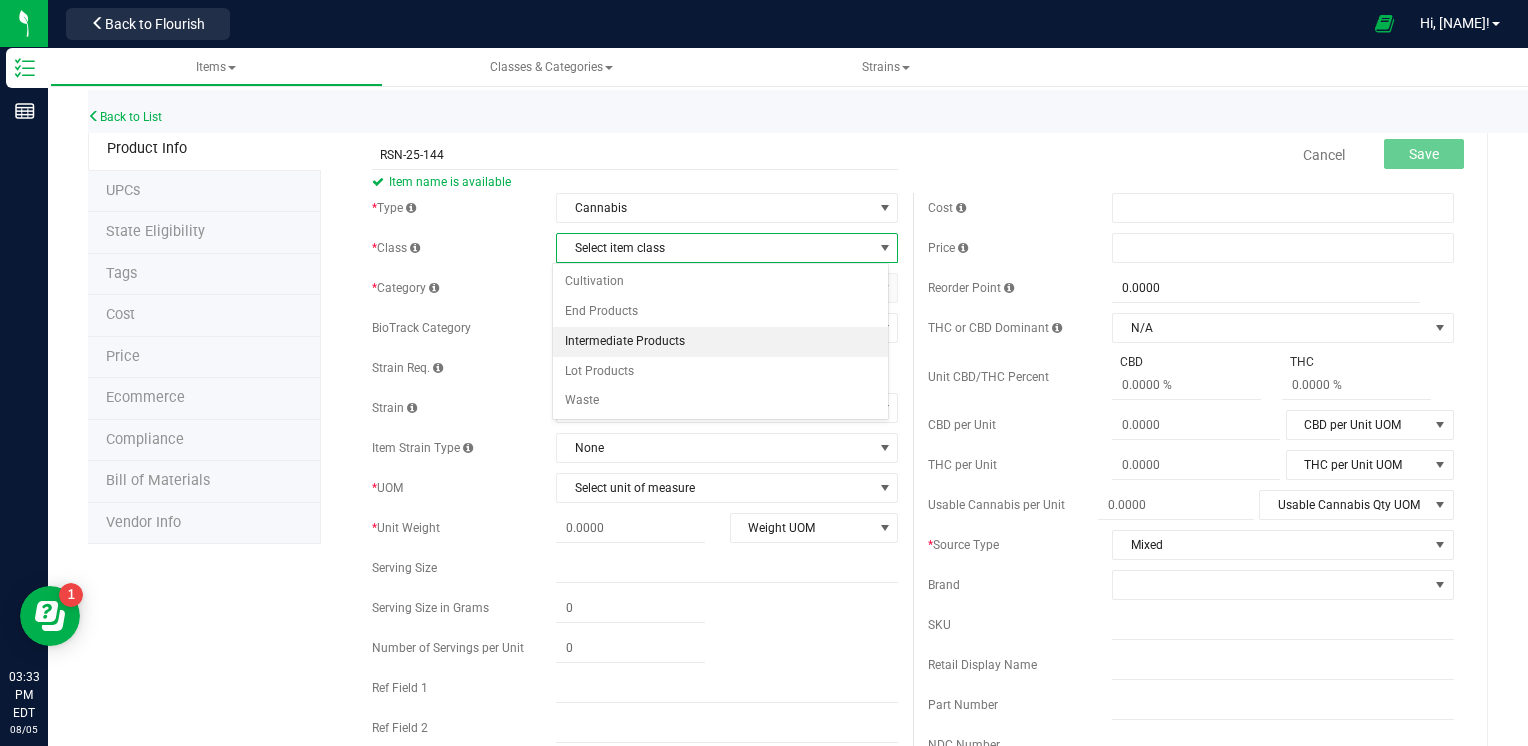 click on "Intermediate Products" at bounding box center [721, 342] 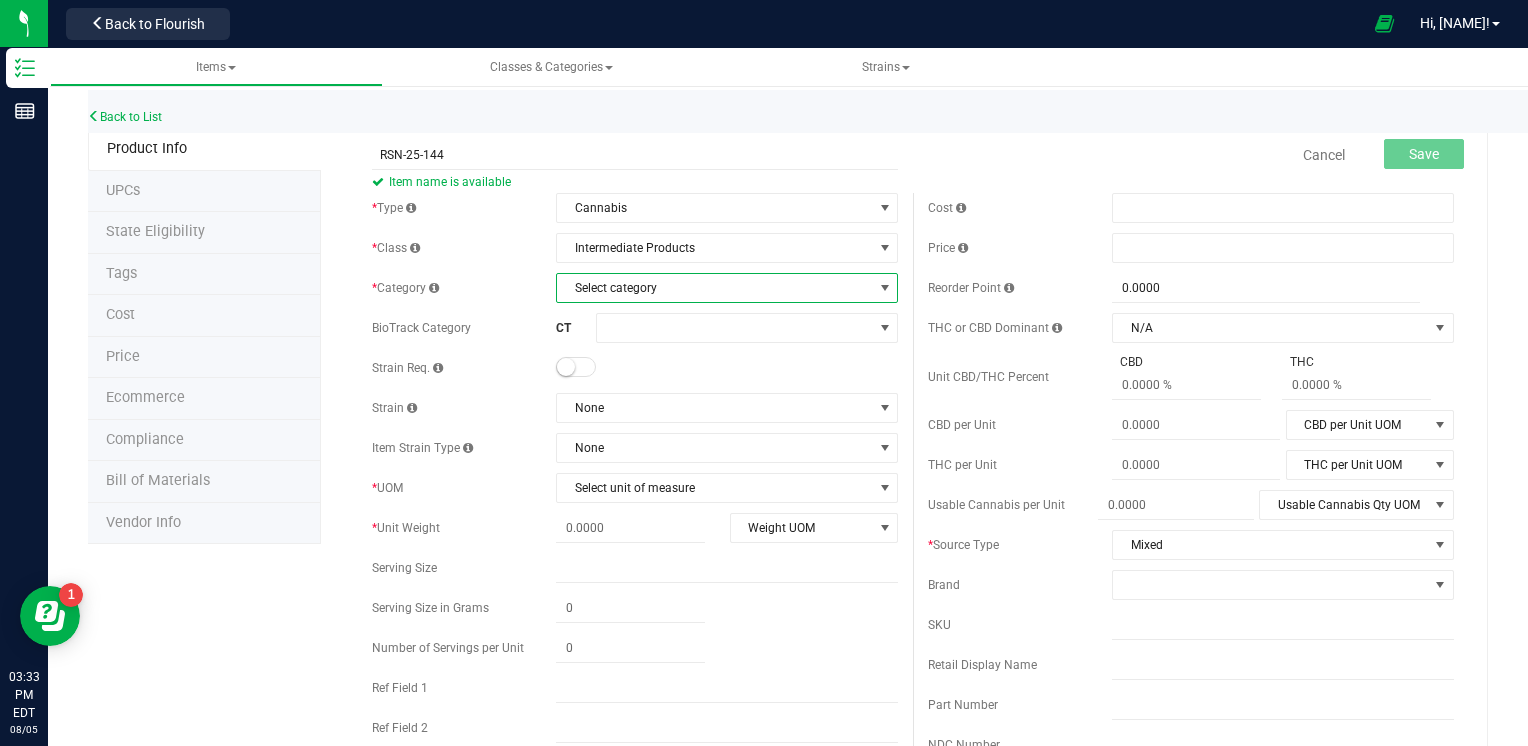 click on "Select category" at bounding box center [714, 288] 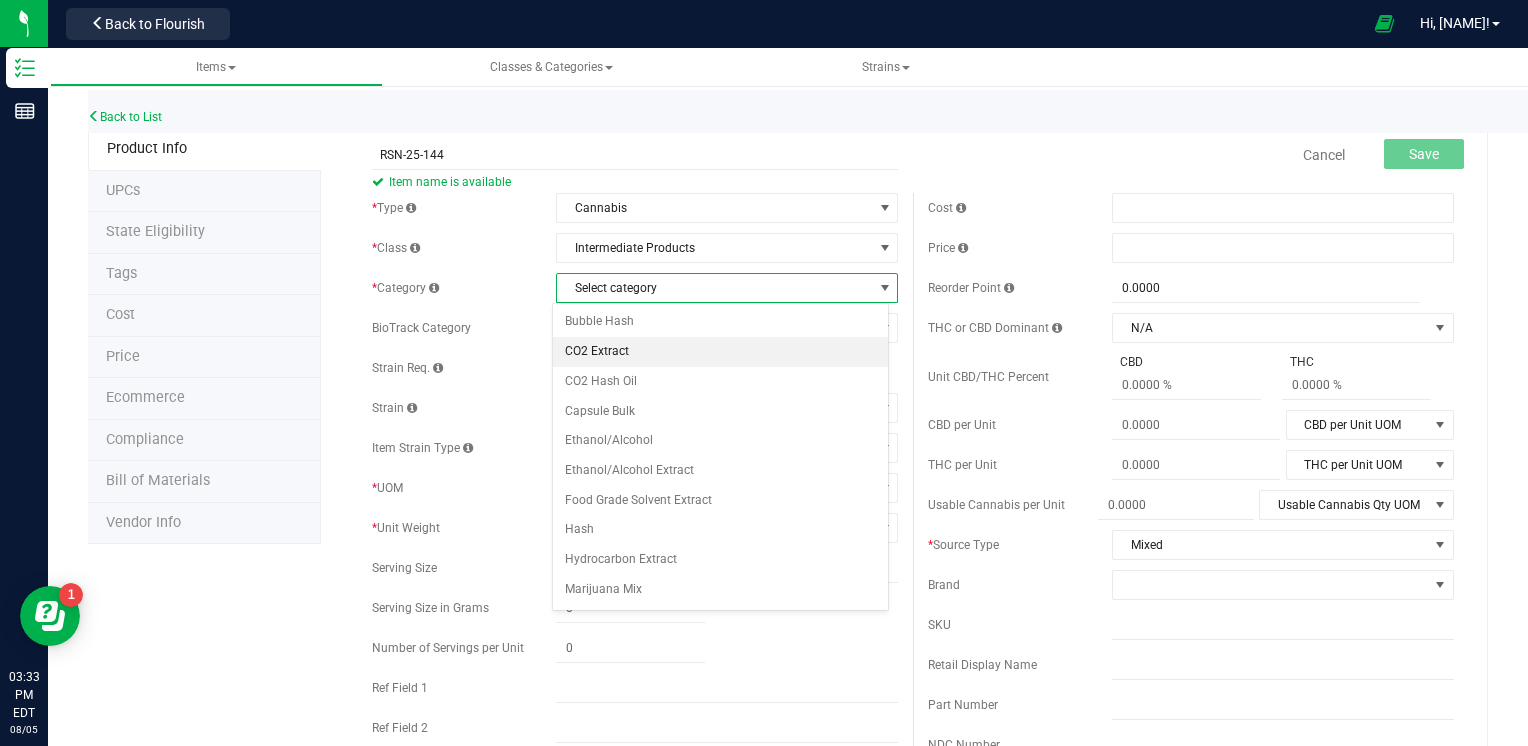 click on "CO2 Extract" at bounding box center [721, 352] 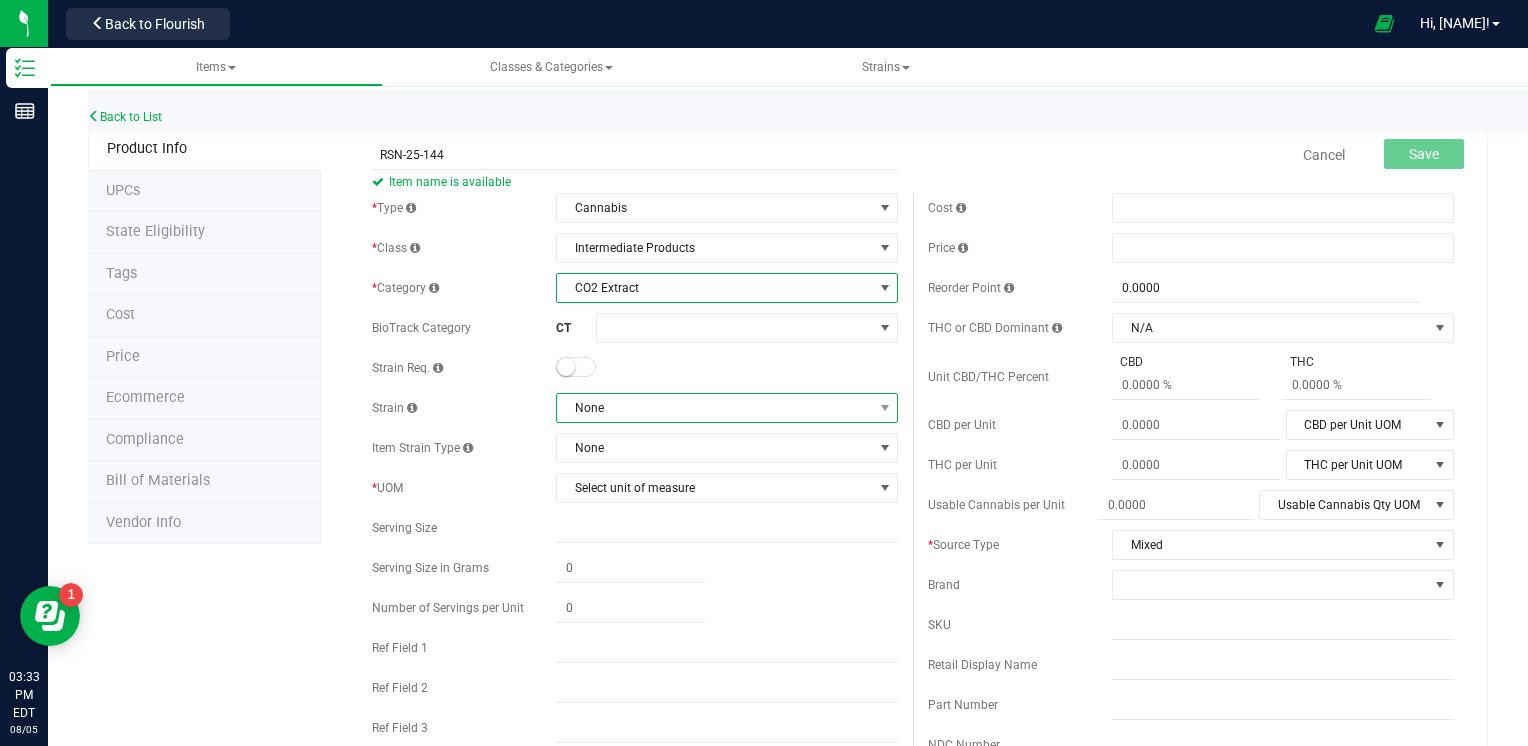 click on "None" at bounding box center (714, 408) 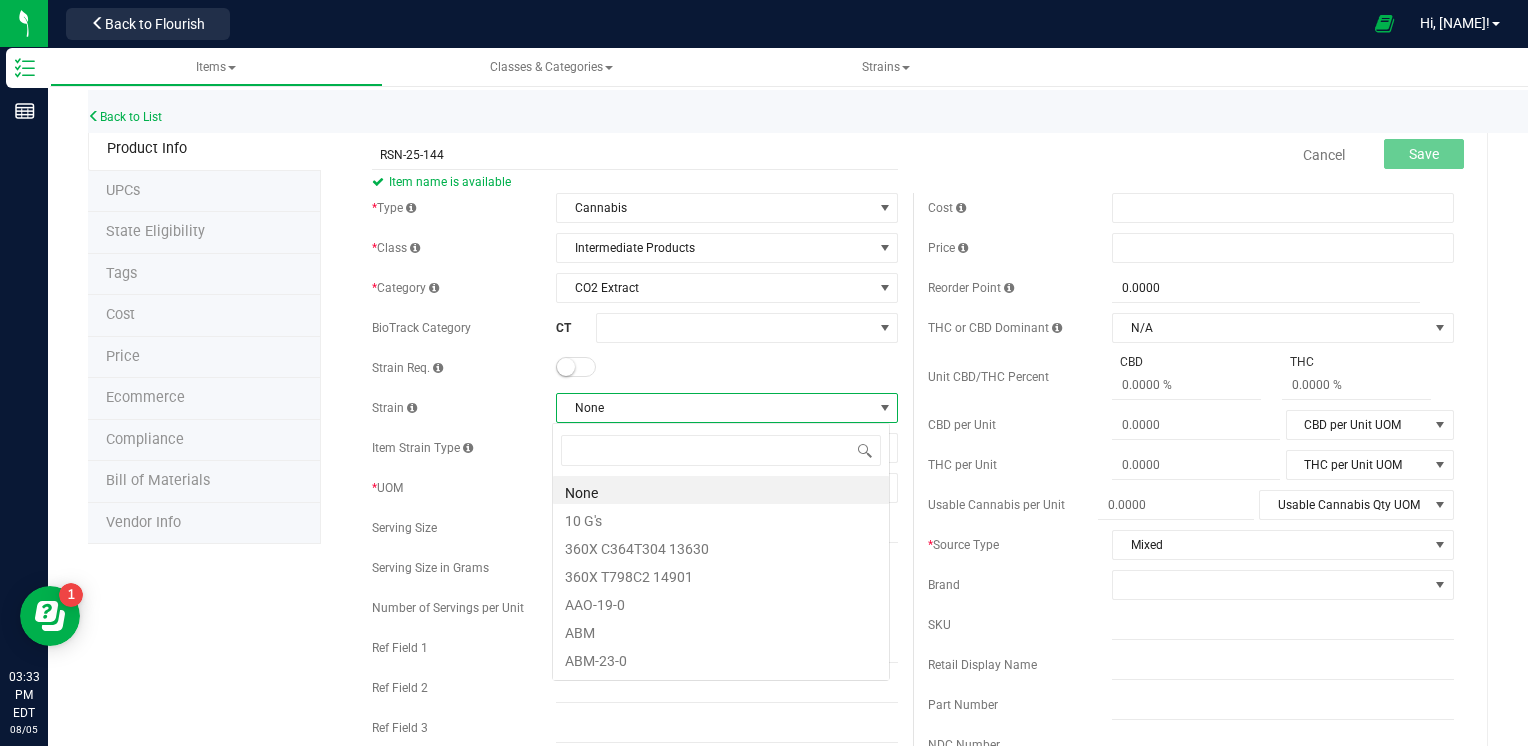 scroll, scrollTop: 99970, scrollLeft: 99662, axis: both 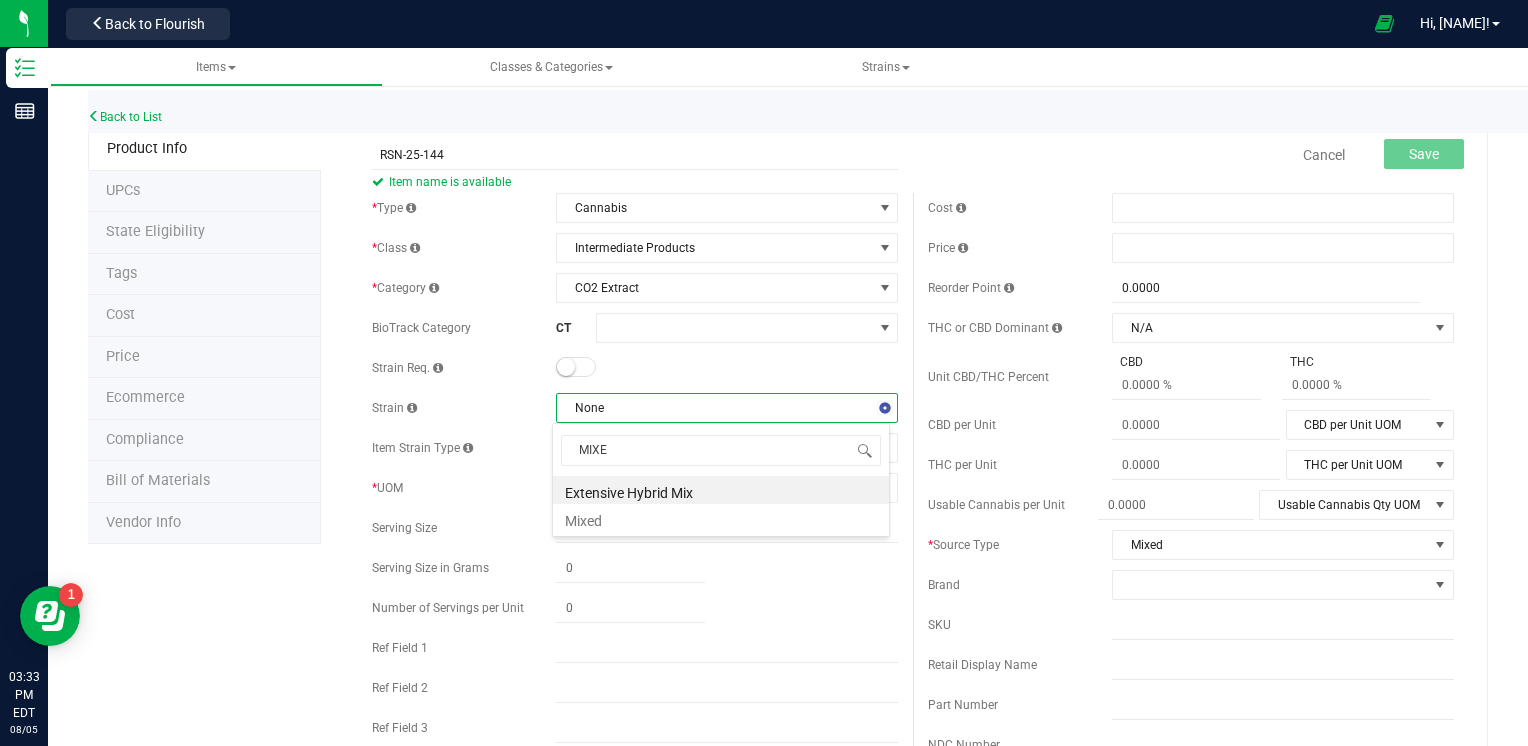 type on "MIXED" 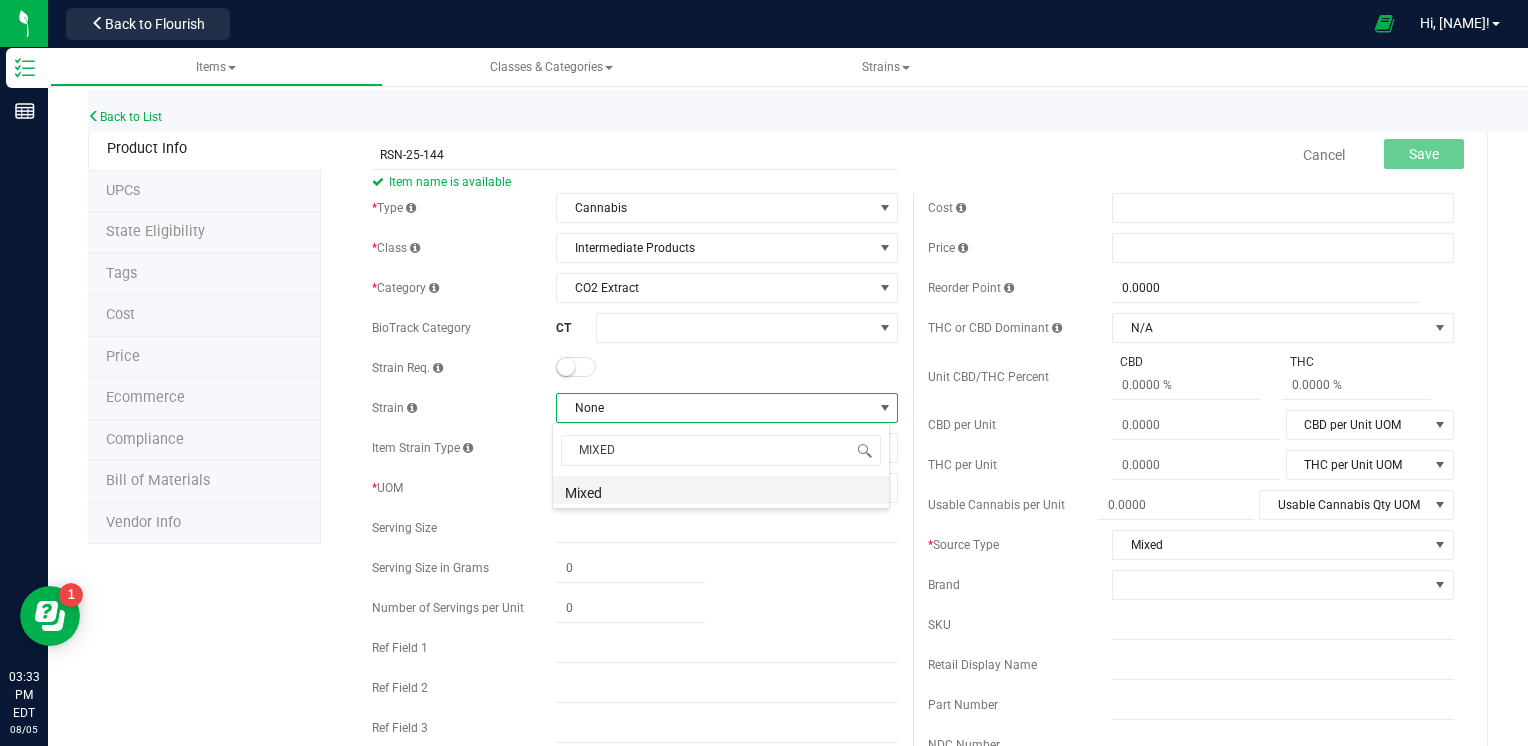 click on "Mixed" at bounding box center [721, 490] 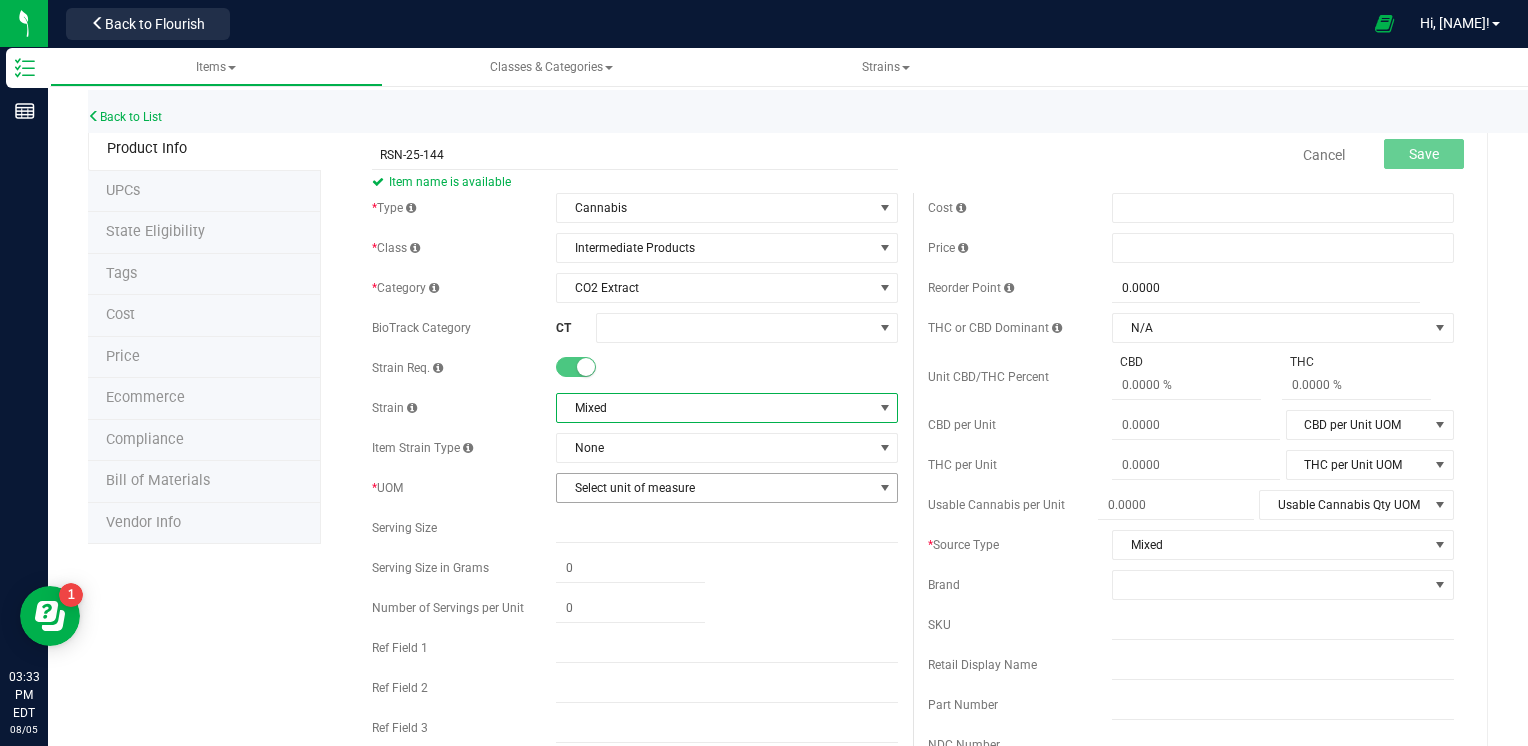 click on "Select unit of measure" at bounding box center [714, 488] 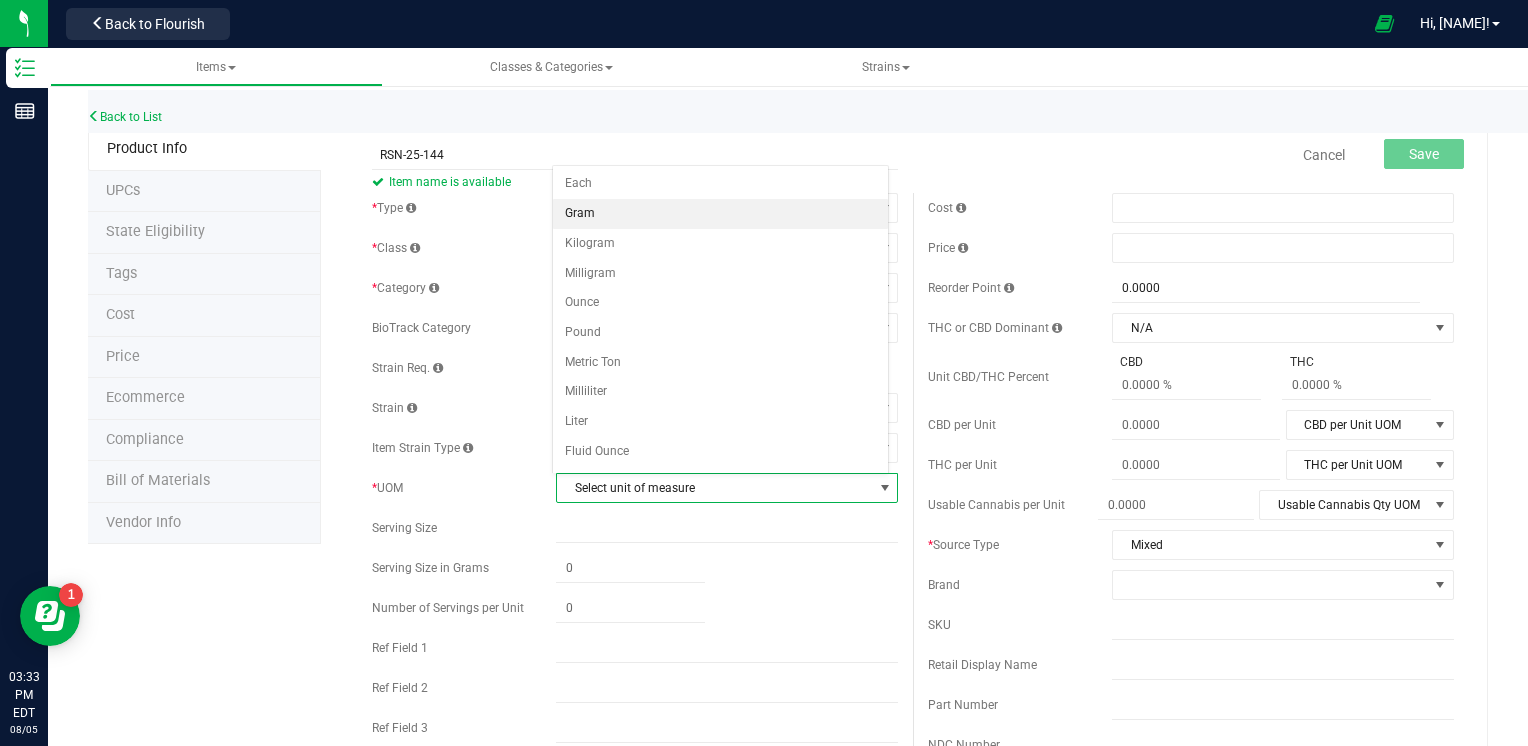 click on "Gram" at bounding box center (721, 214) 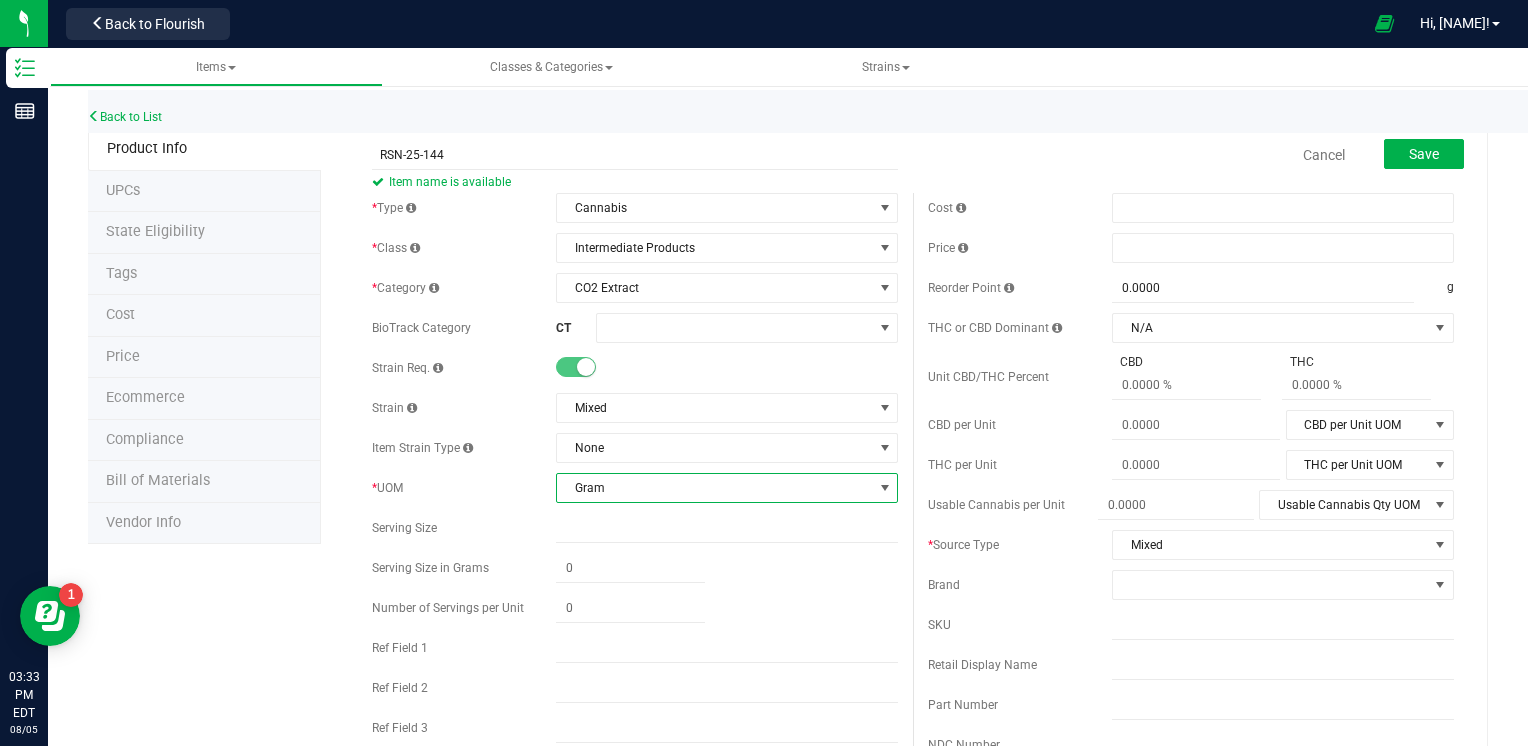 click on "Back to List" at bounding box center (852, 111) 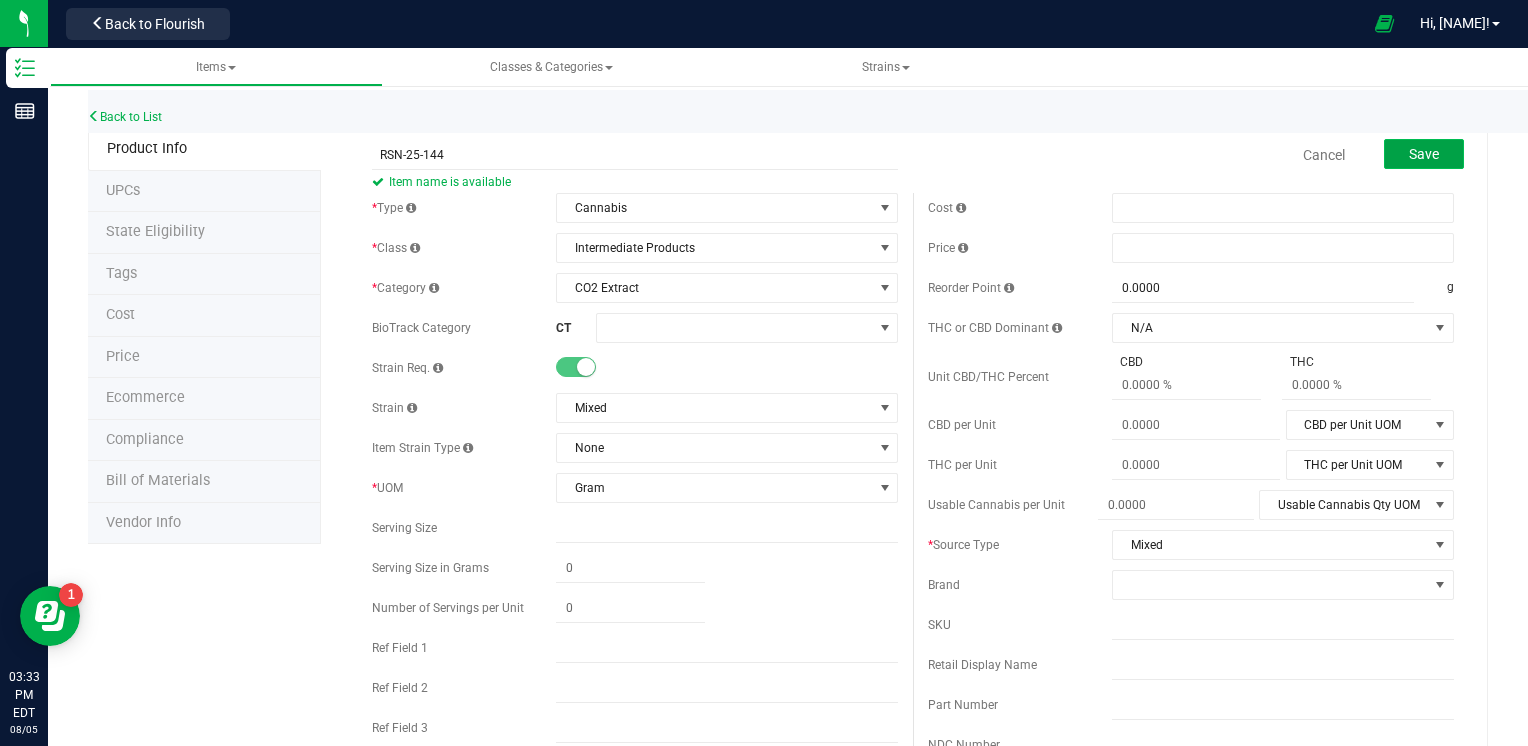 click on "Save" at bounding box center (1424, 154) 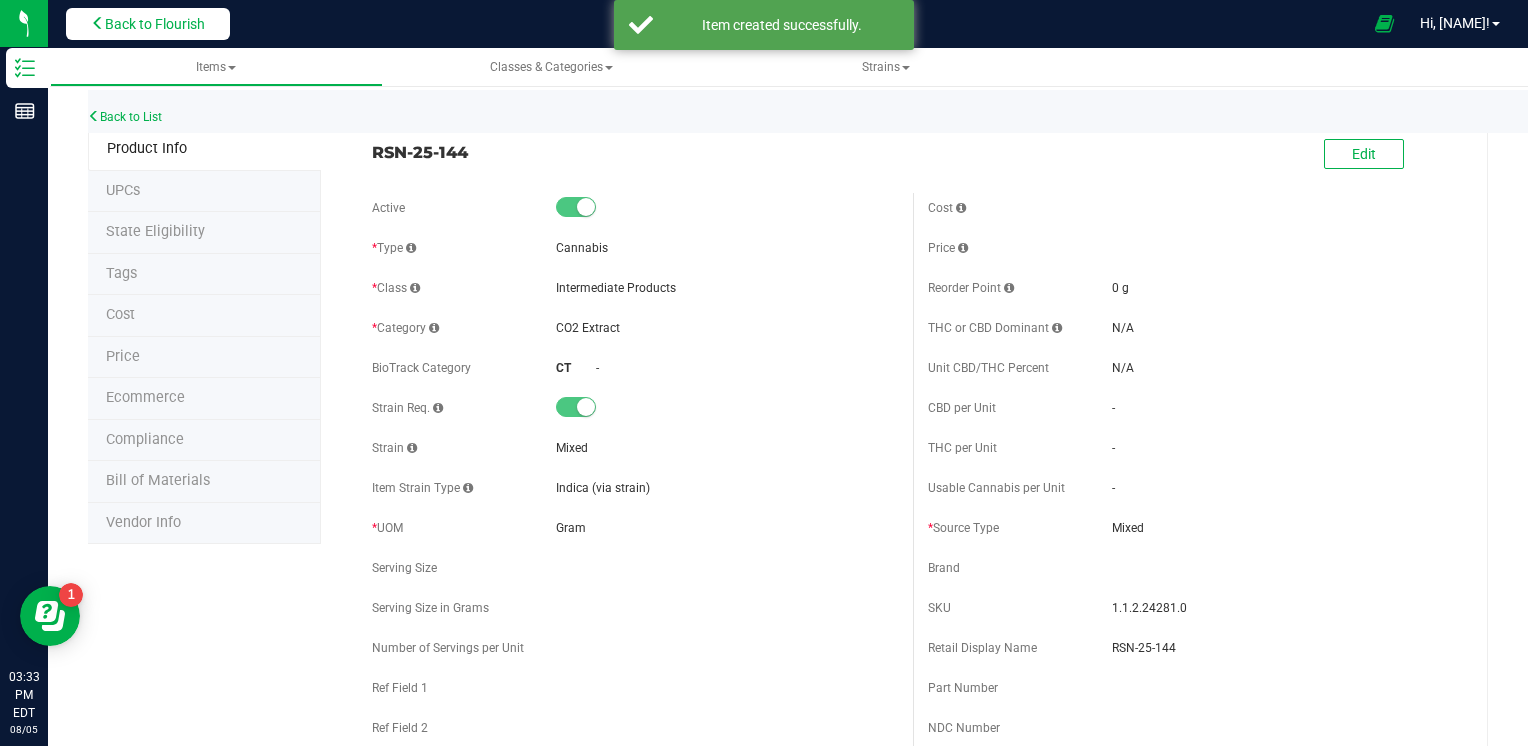 click on "Back to Flourish" at bounding box center [148, 24] 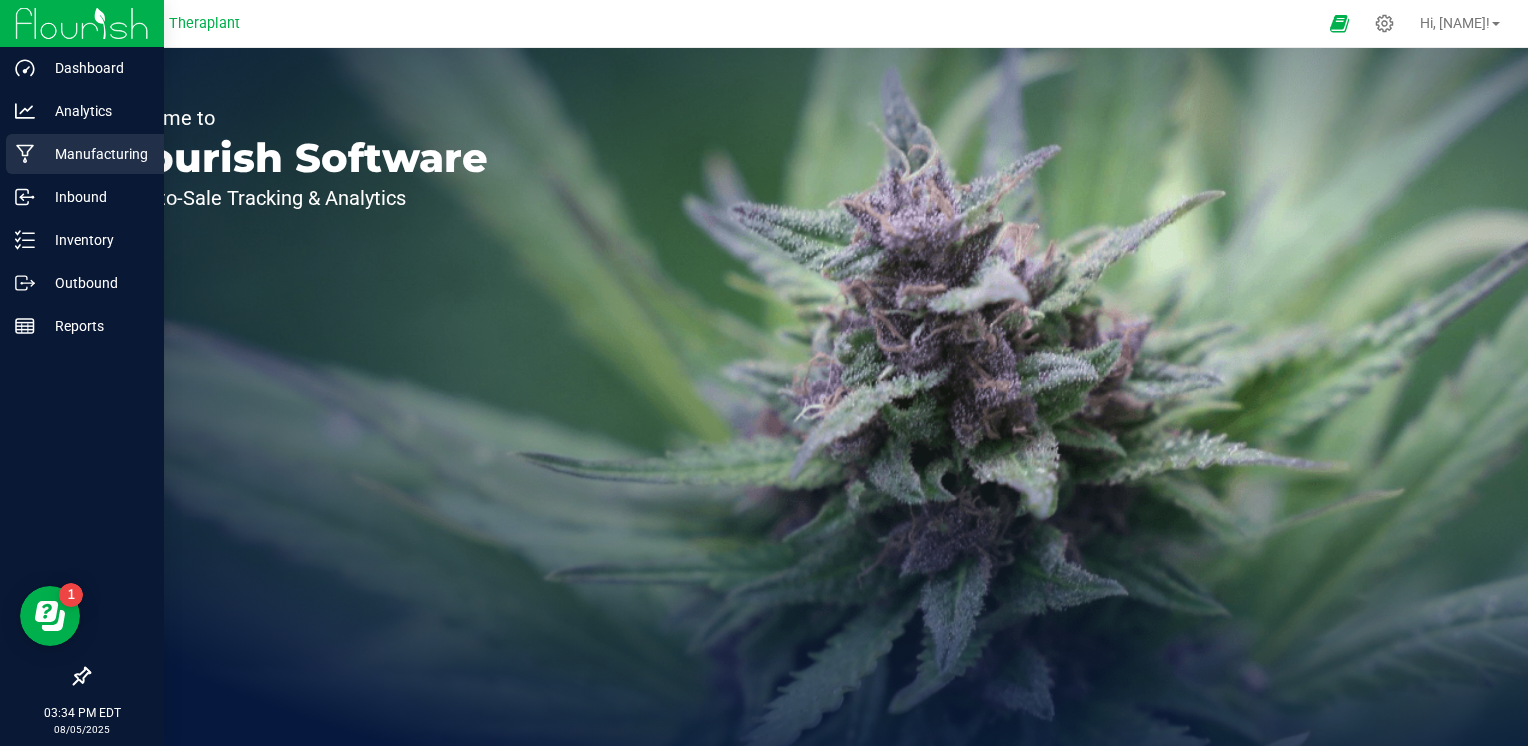 click on "Manufacturing" at bounding box center (95, 154) 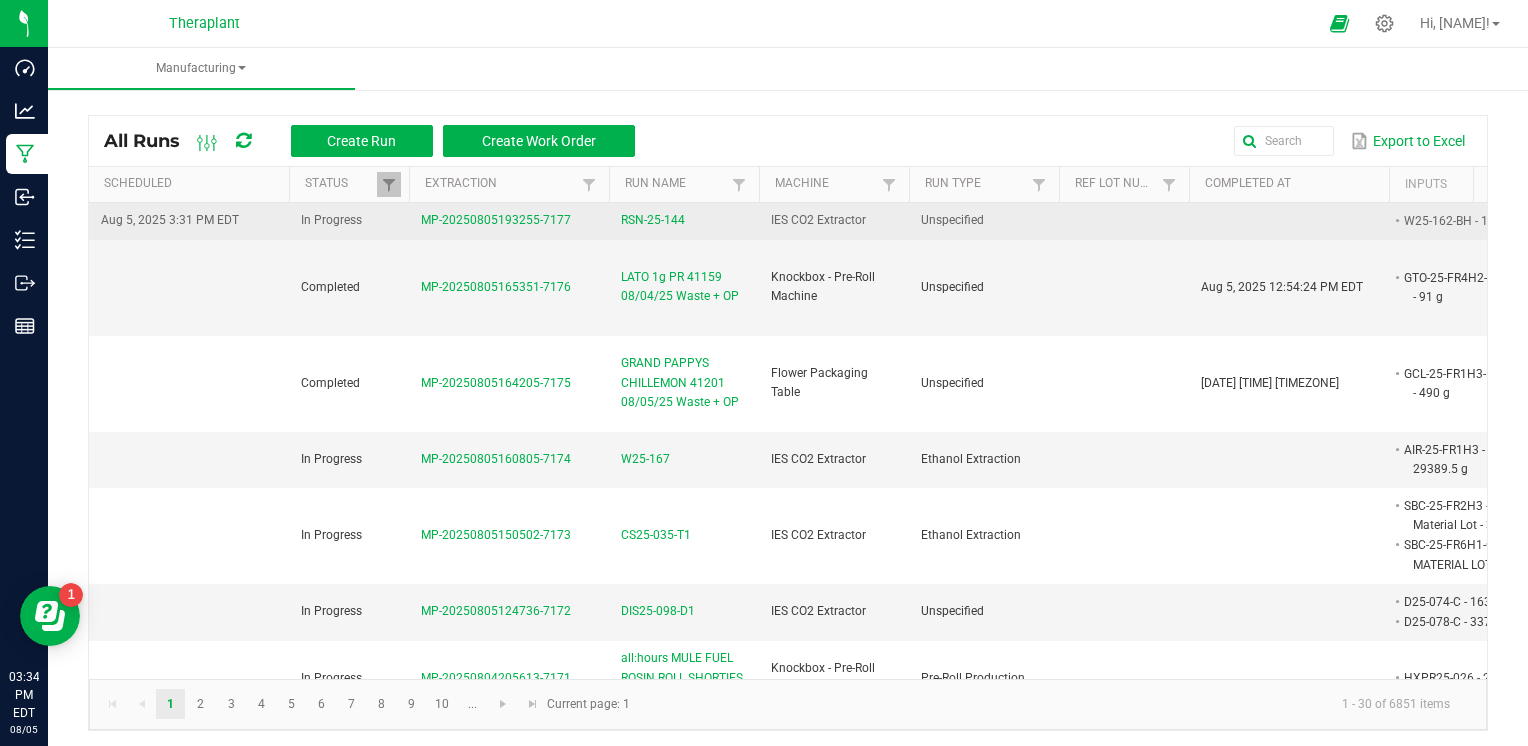click on "RSN-25-144" at bounding box center [653, 220] 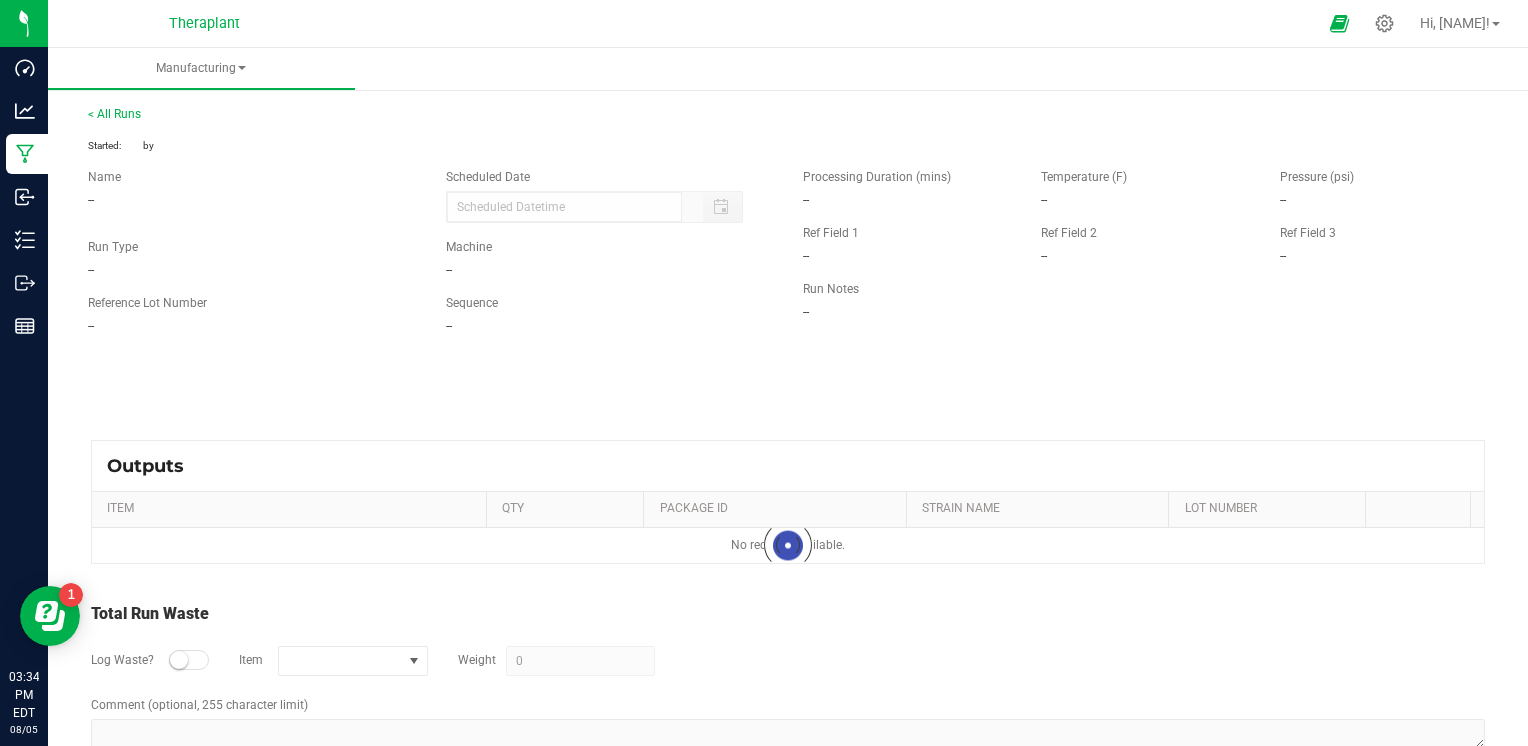 type on "08/05/2025 3:31 PM" 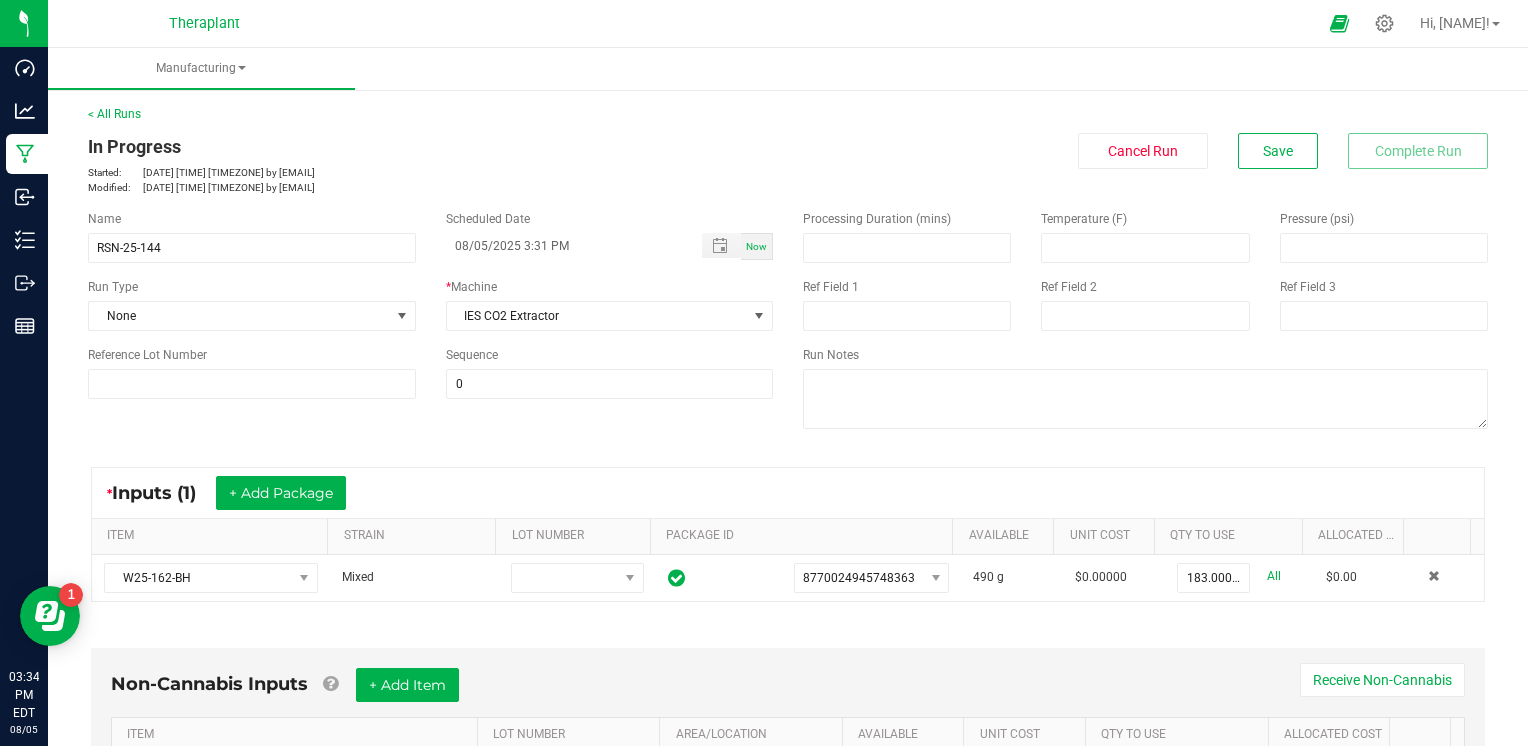 scroll, scrollTop: 467, scrollLeft: 0, axis: vertical 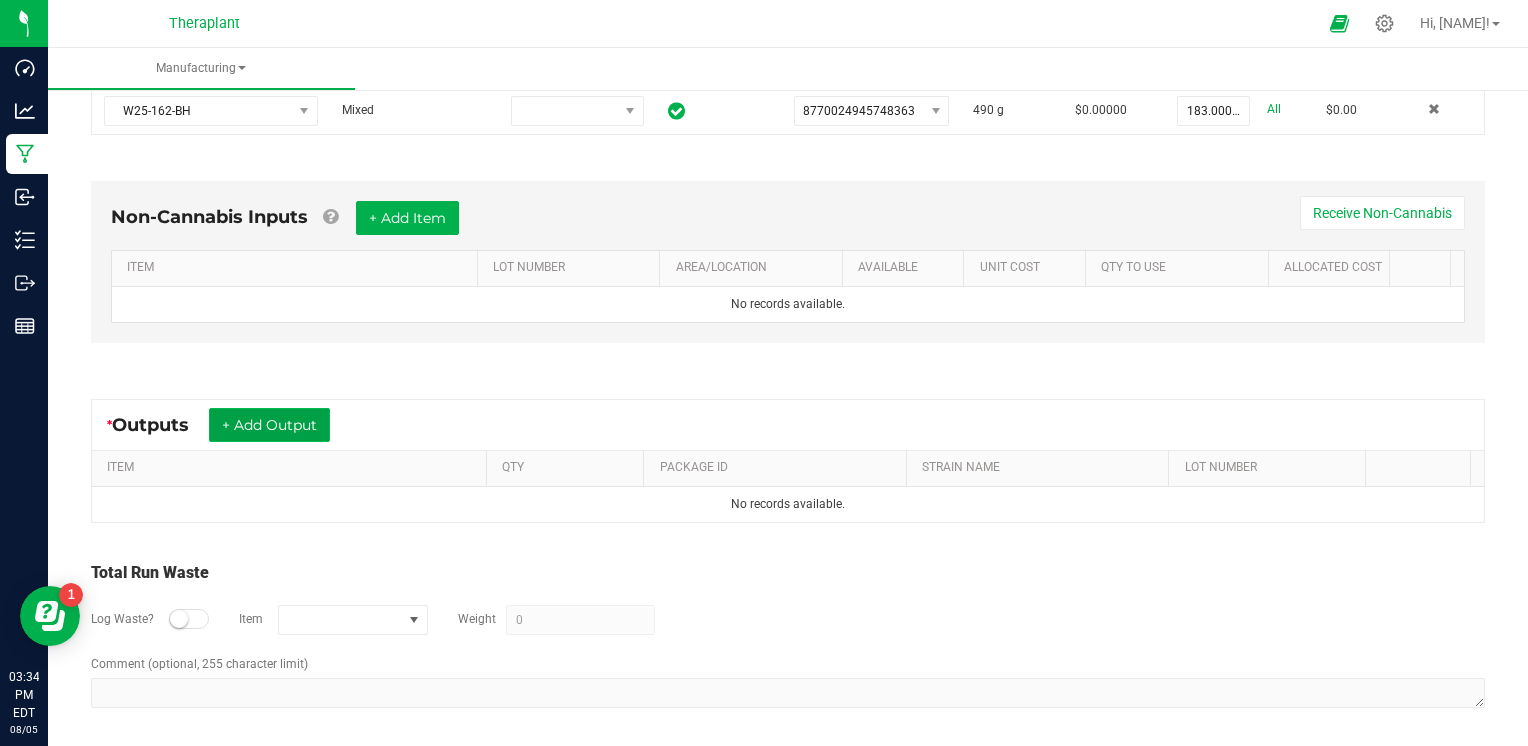 click on "+ Add Output" at bounding box center [269, 425] 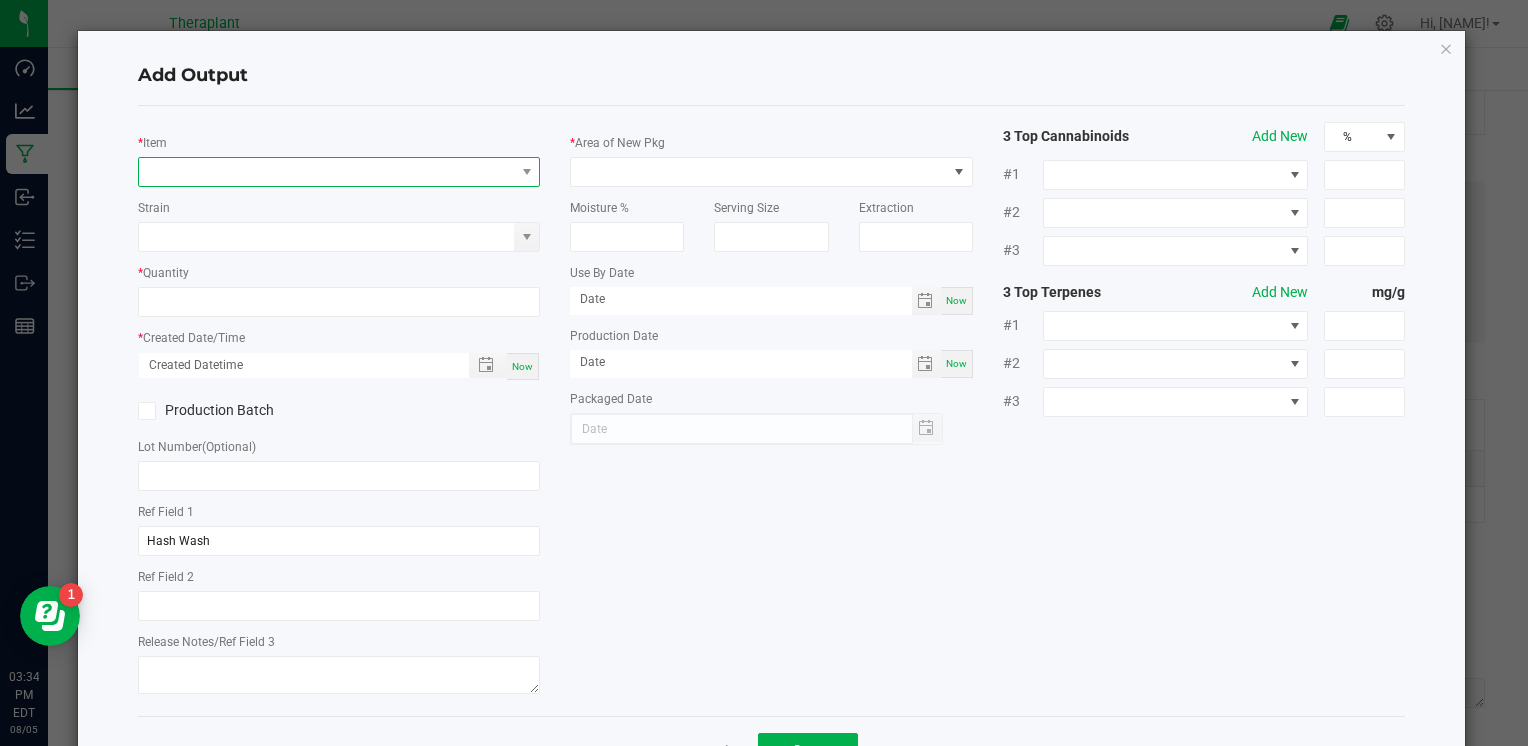 click at bounding box center (326, 172) 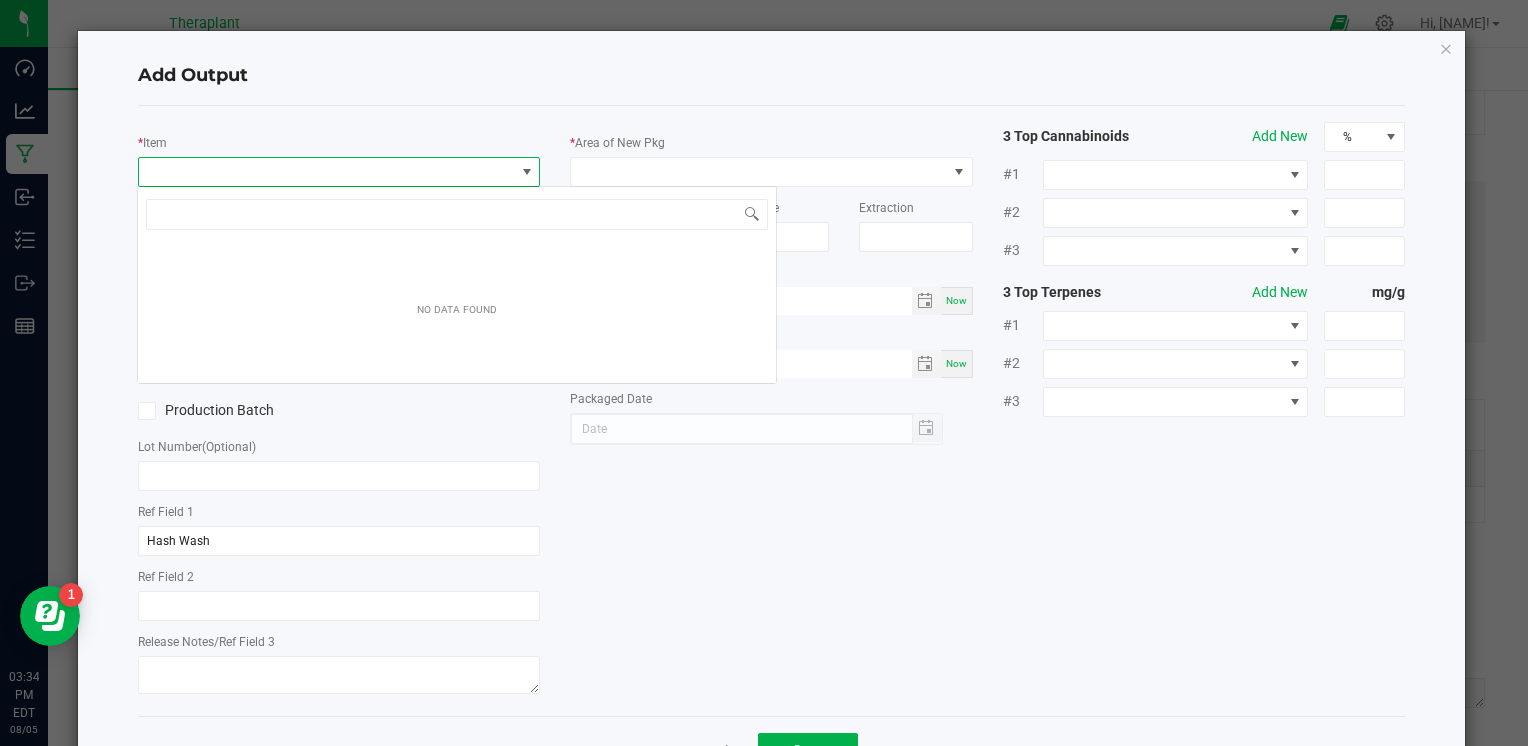 scroll, scrollTop: 99970, scrollLeft: 99602, axis: both 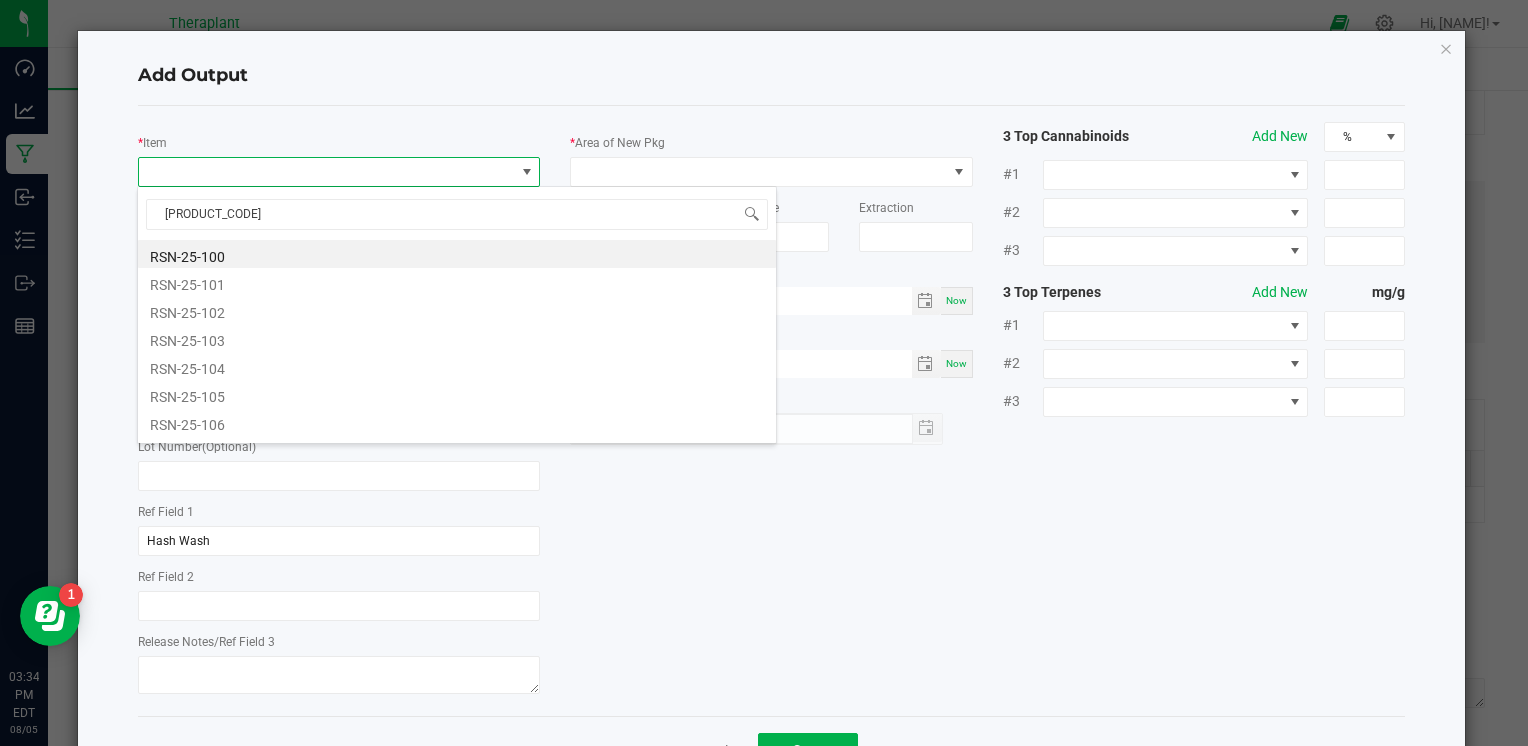 type on "RSN-25-127" 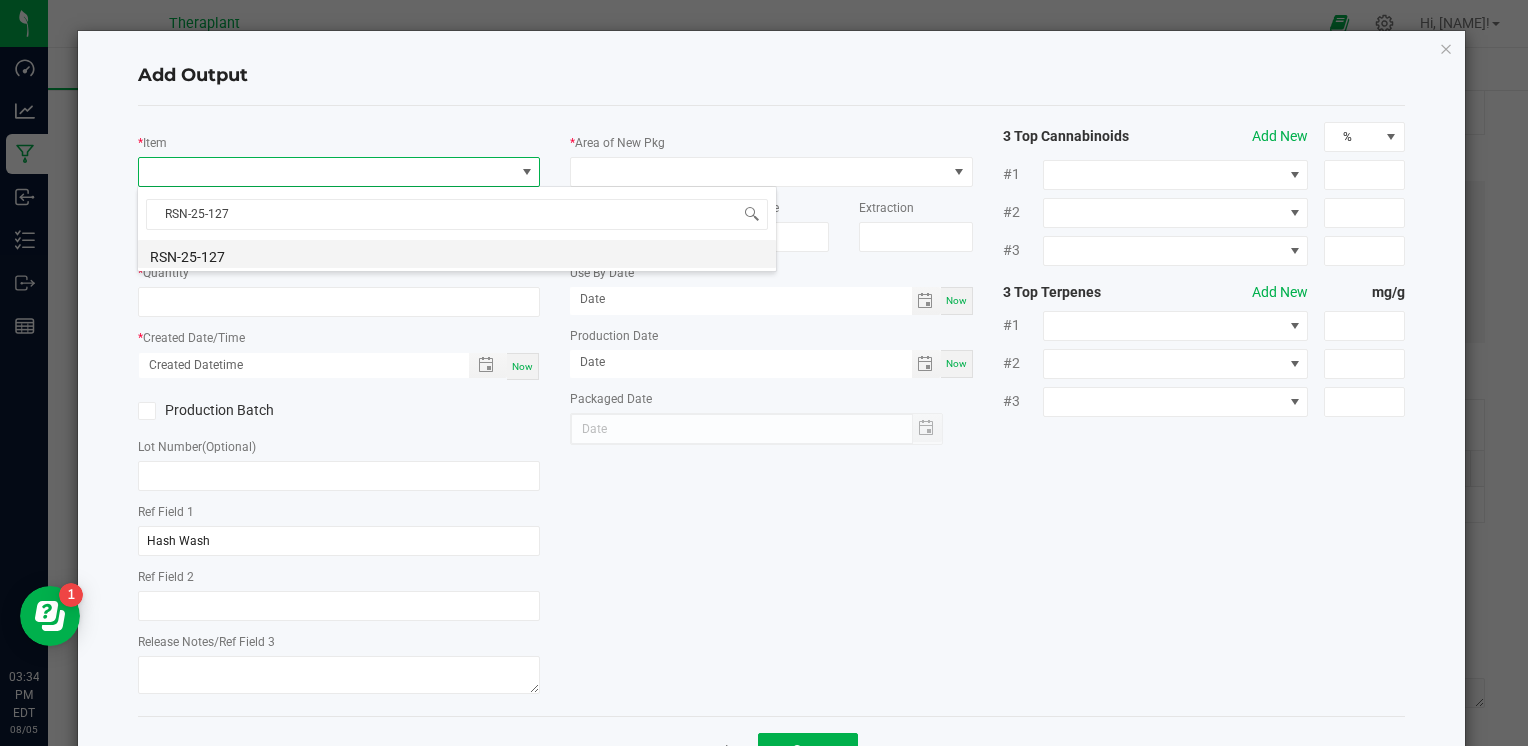 click on "RSN-25-127" at bounding box center [457, 254] 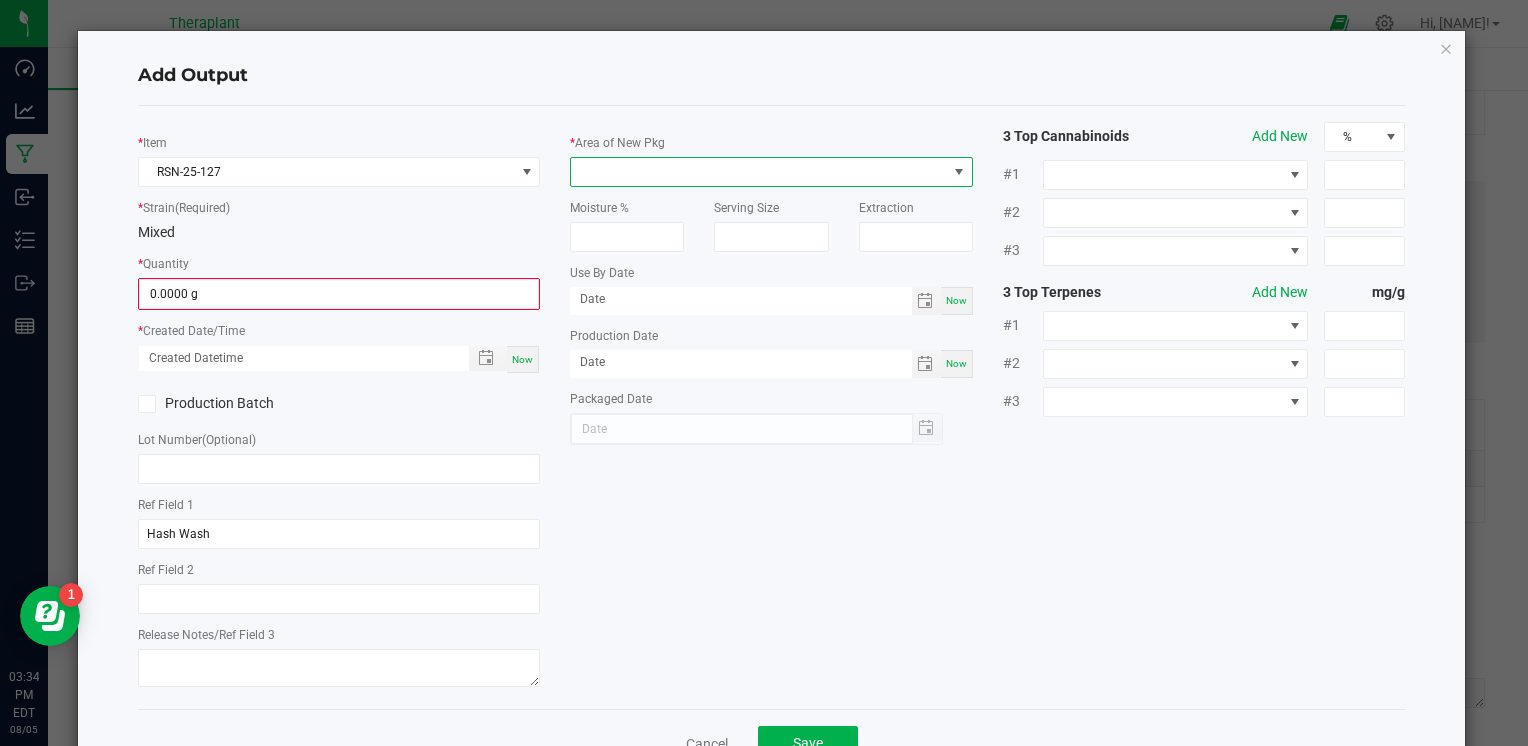 click at bounding box center [758, 172] 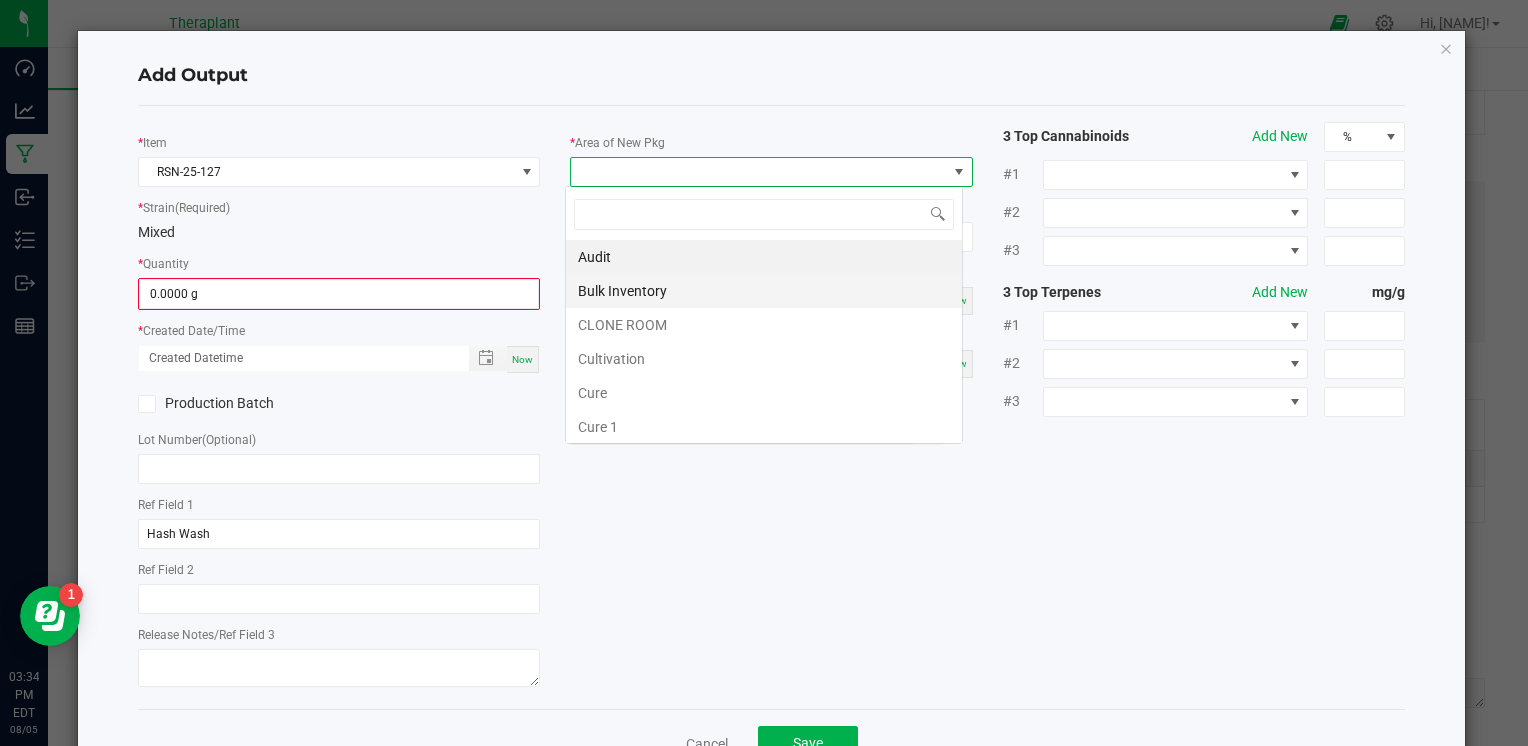 scroll, scrollTop: 99970, scrollLeft: 99602, axis: both 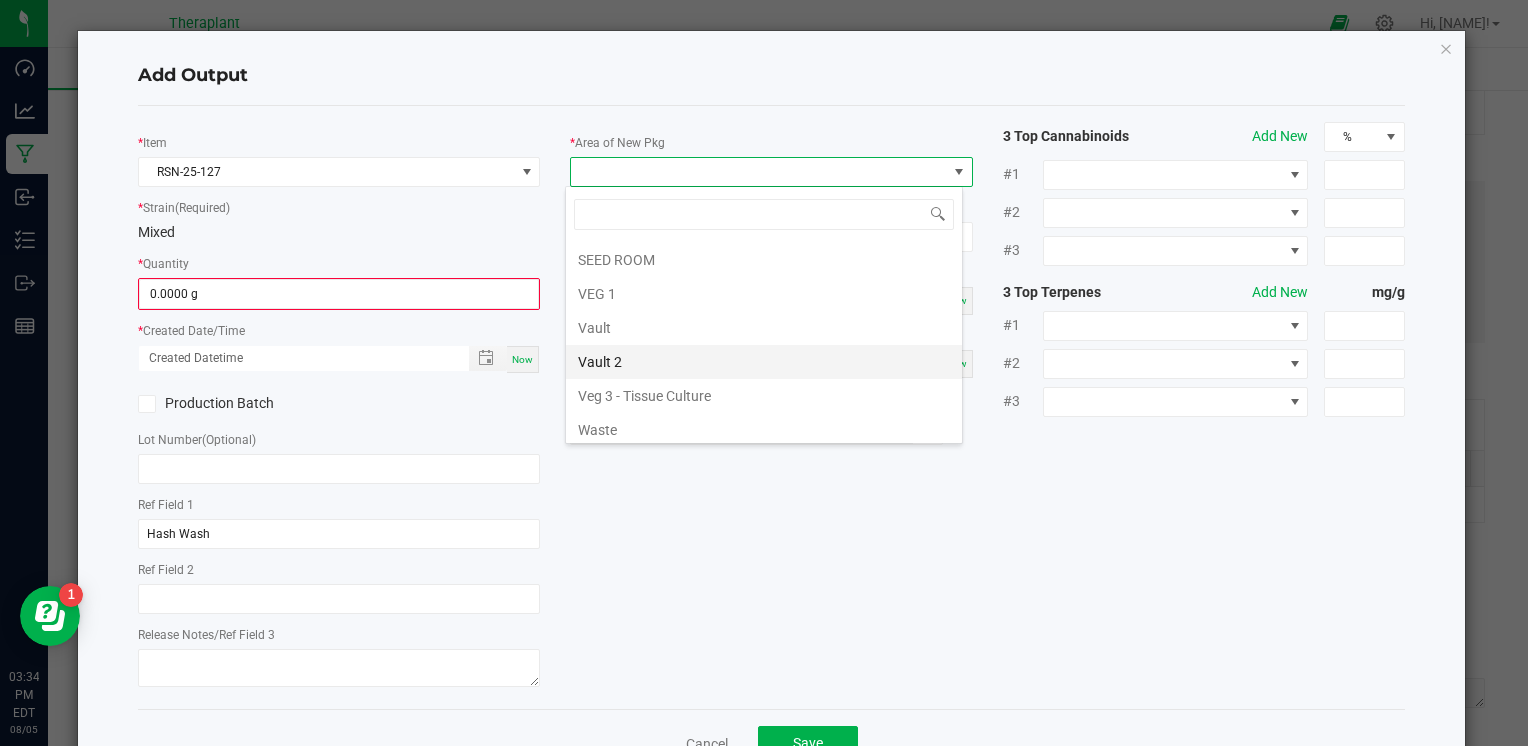 click on "Vault 2" at bounding box center (764, 362) 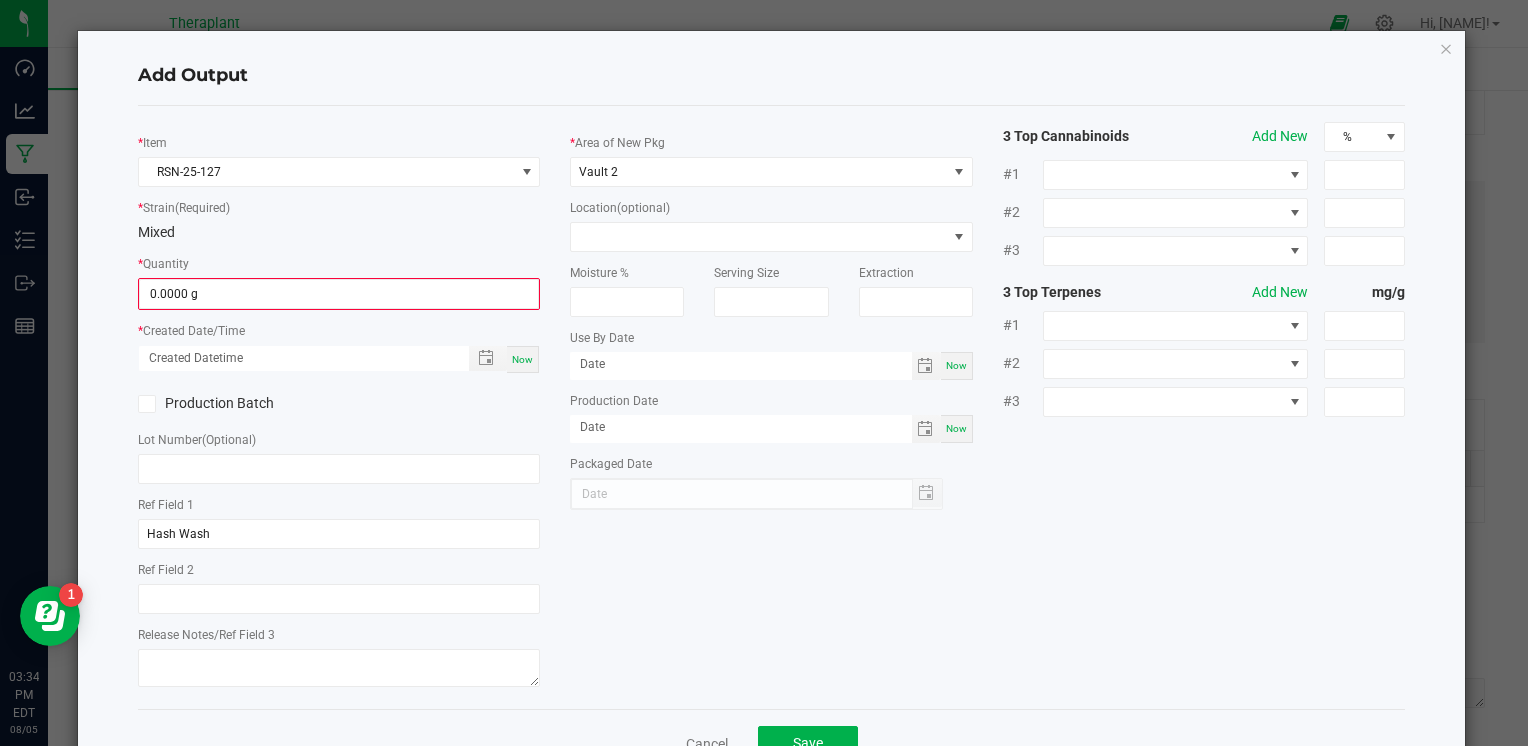 click on "Now" at bounding box center (522, 359) 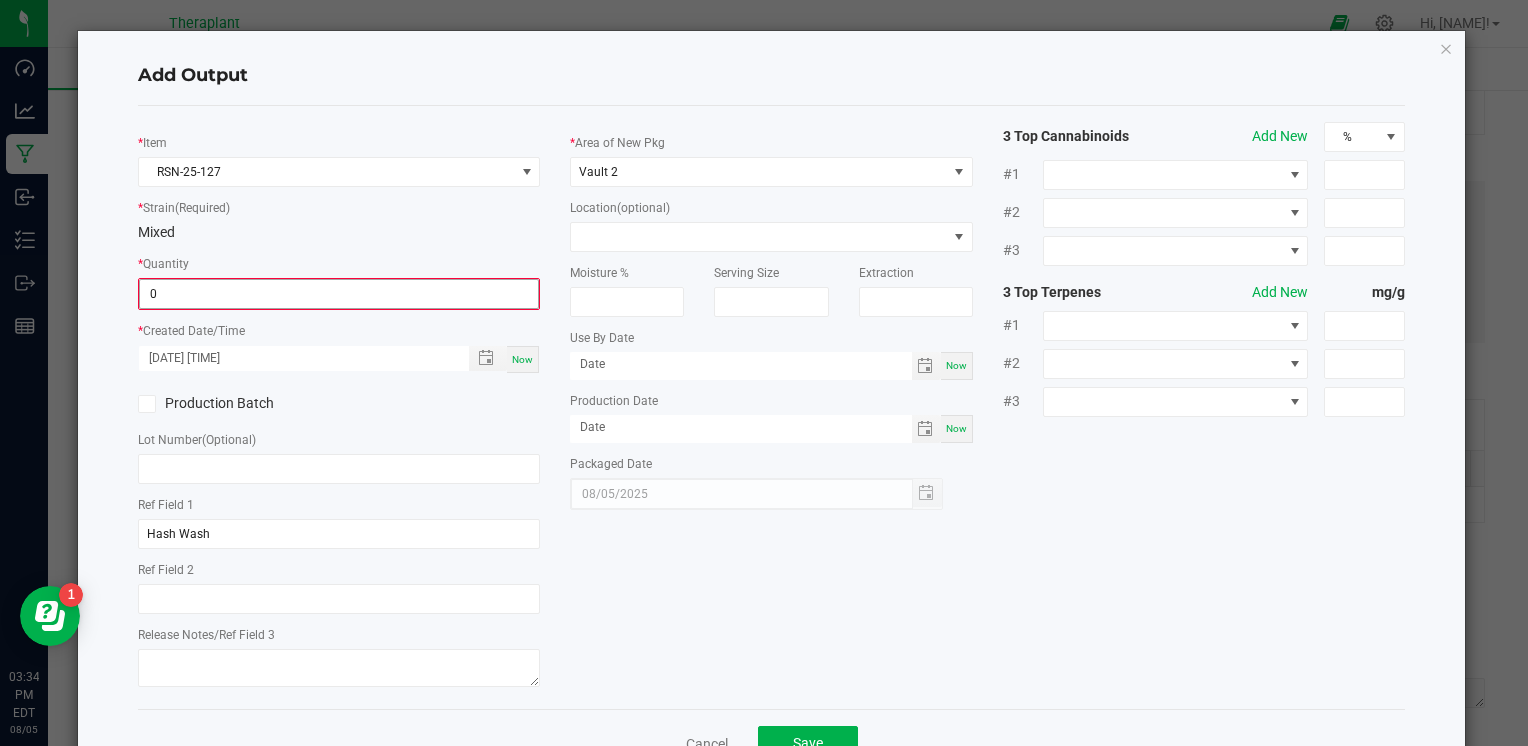 click on "0" at bounding box center [339, 294] 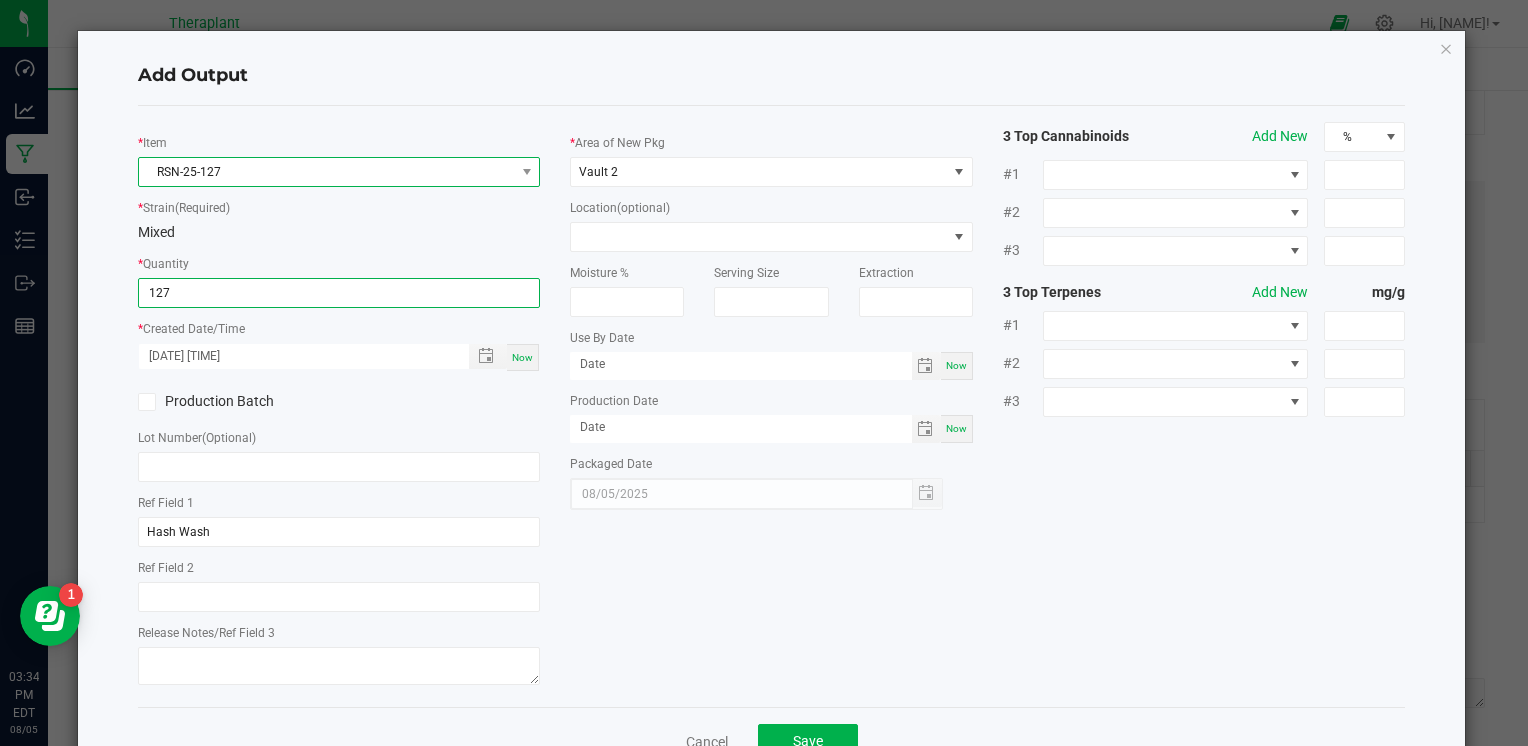 type on "127.0000 g" 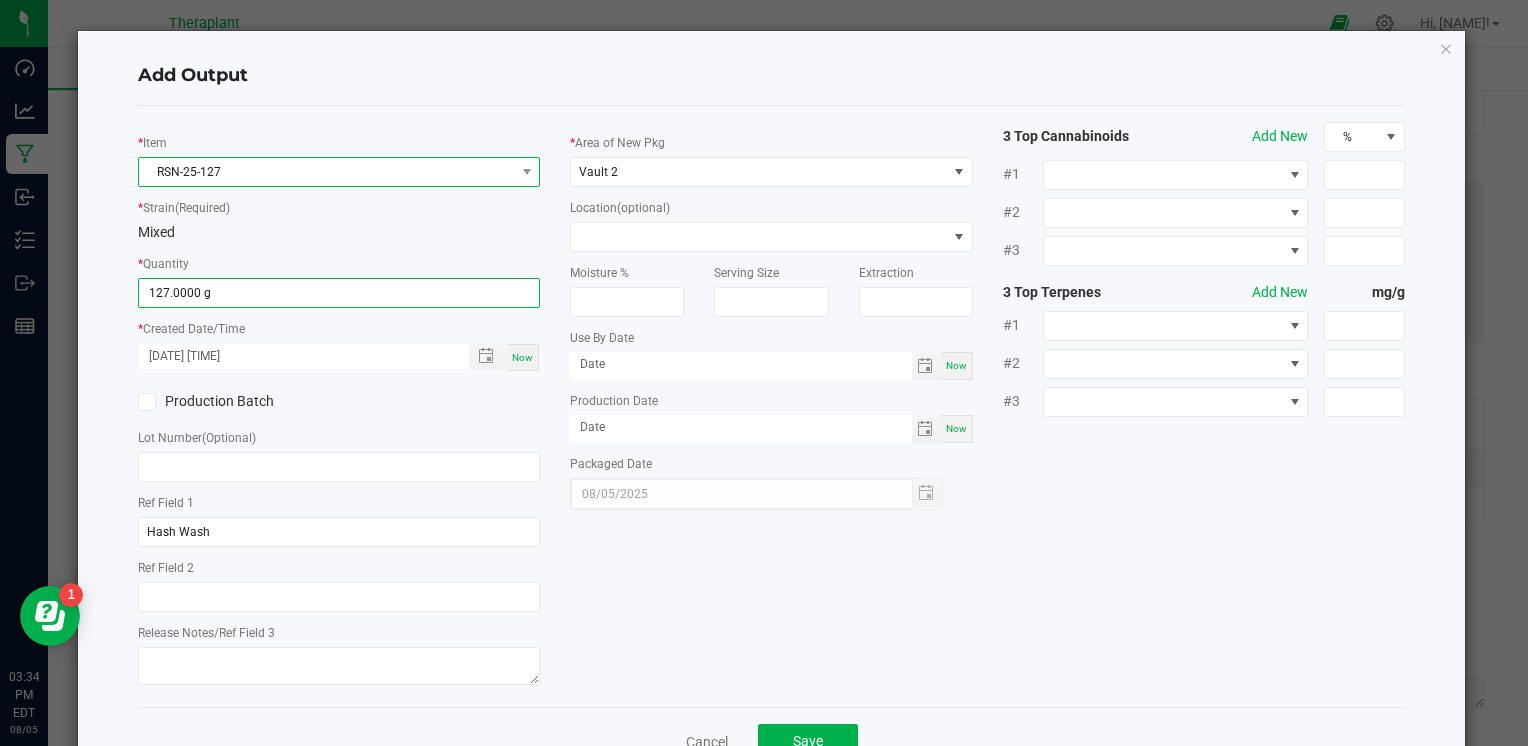 click on "RSN-25-127" at bounding box center (326, 172) 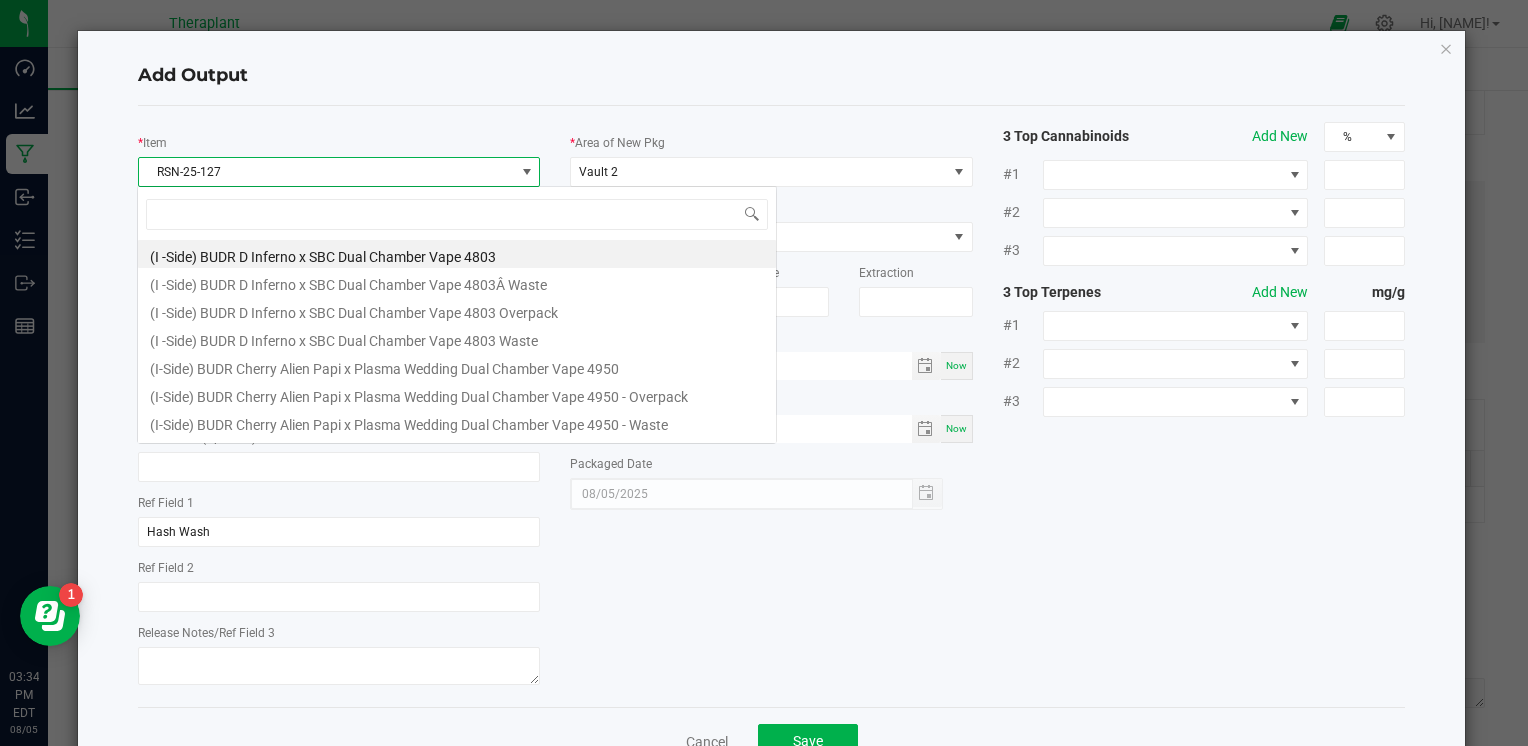 scroll, scrollTop: 99970, scrollLeft: 99602, axis: both 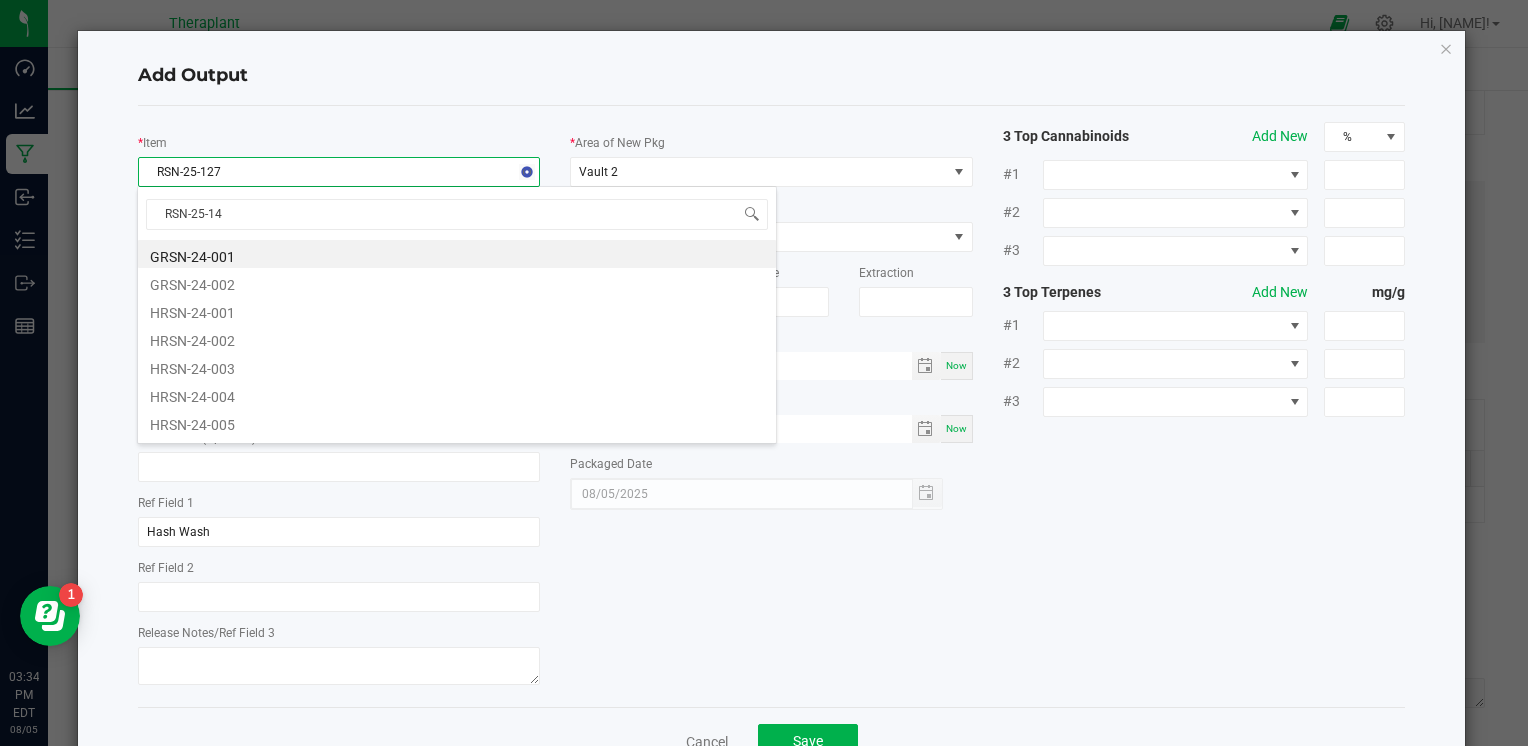 type on "RSN-25-144" 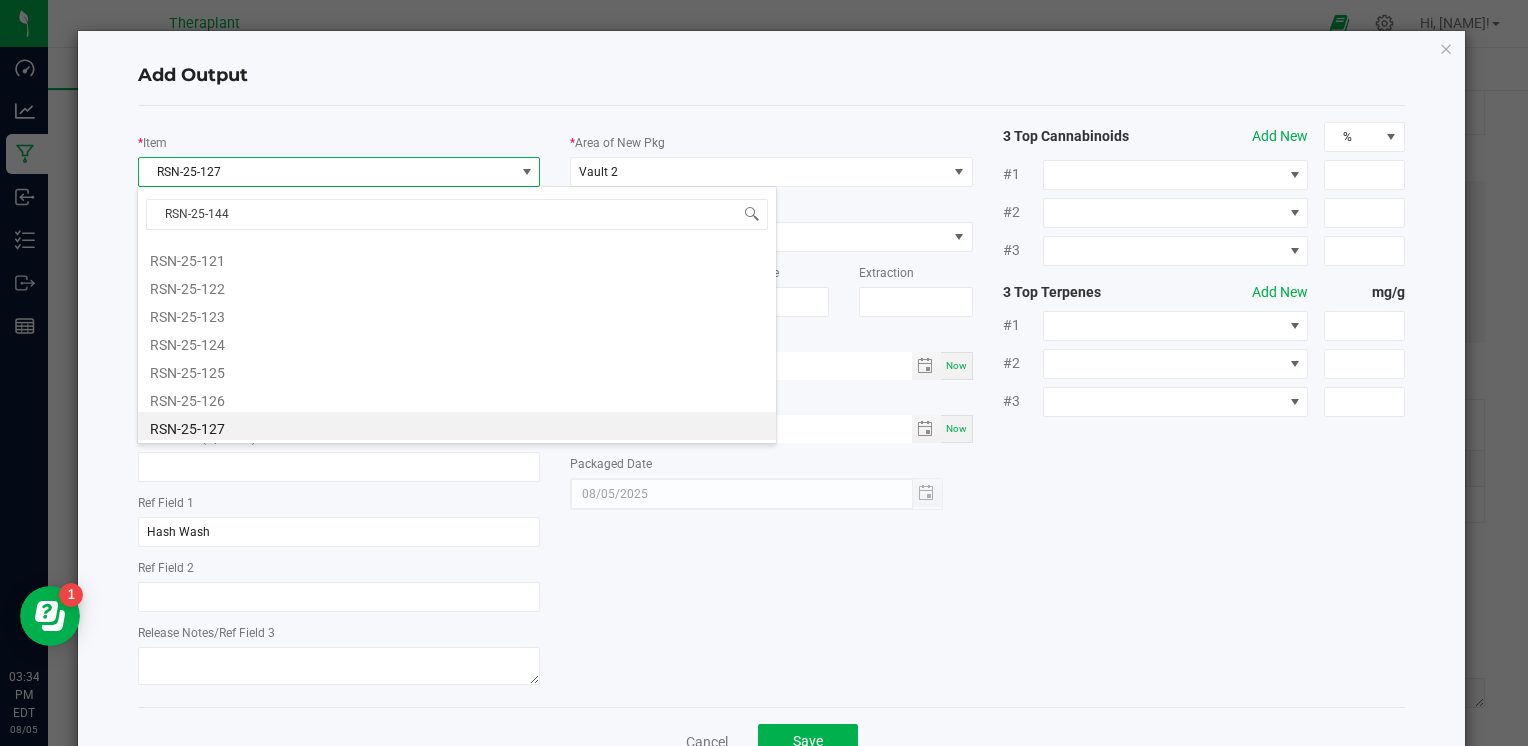 scroll, scrollTop: 0, scrollLeft: 0, axis: both 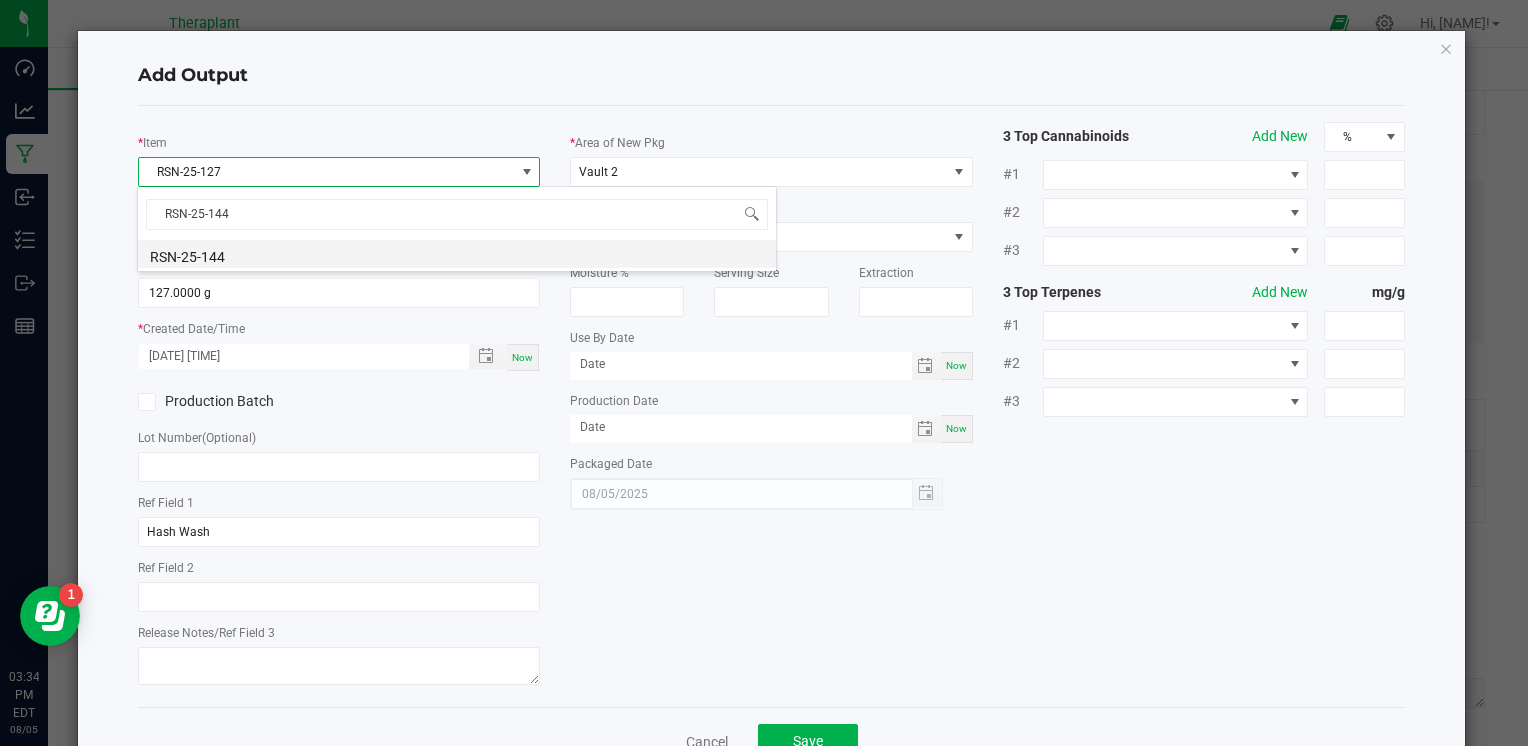 click on "RSN-25-144" at bounding box center [457, 254] 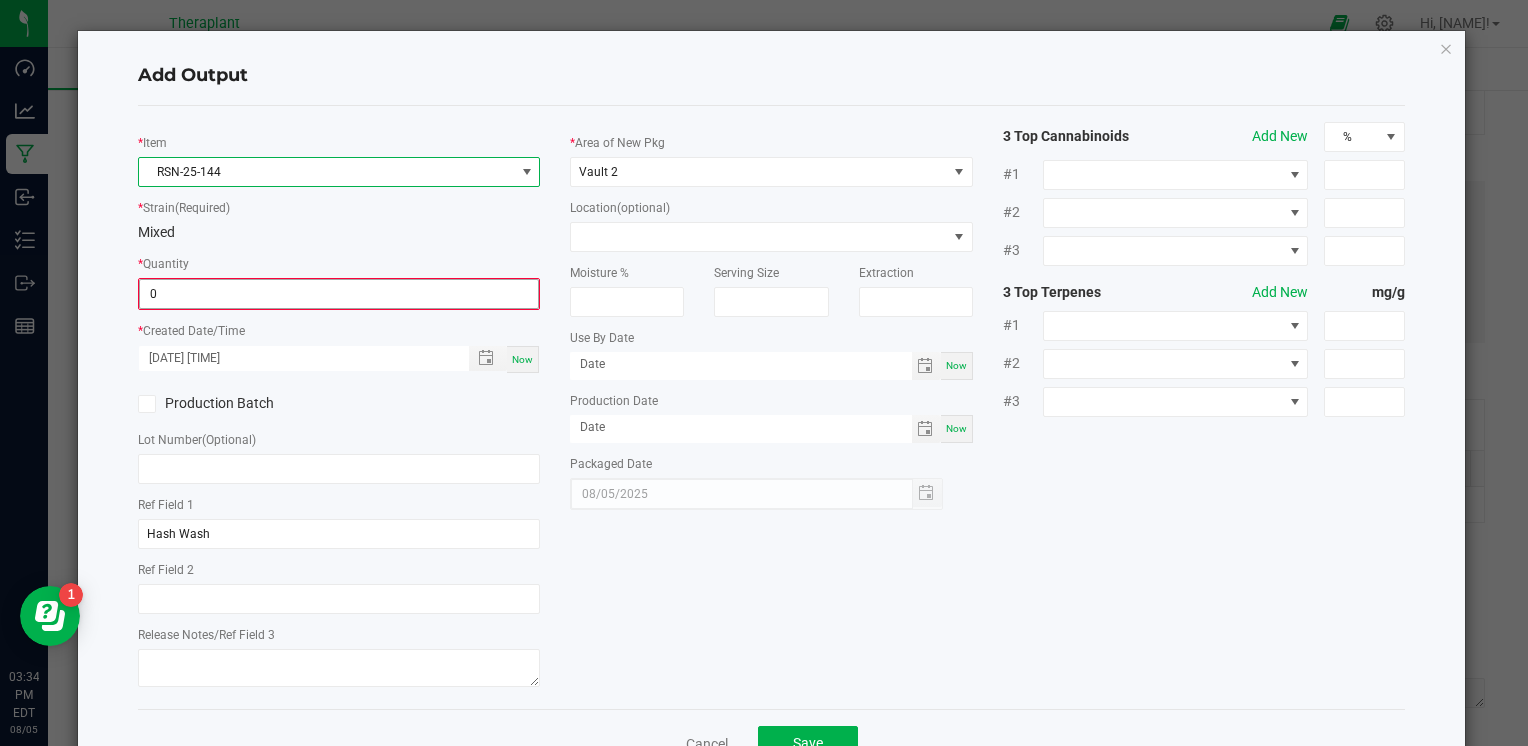 click on "0" at bounding box center [339, 294] 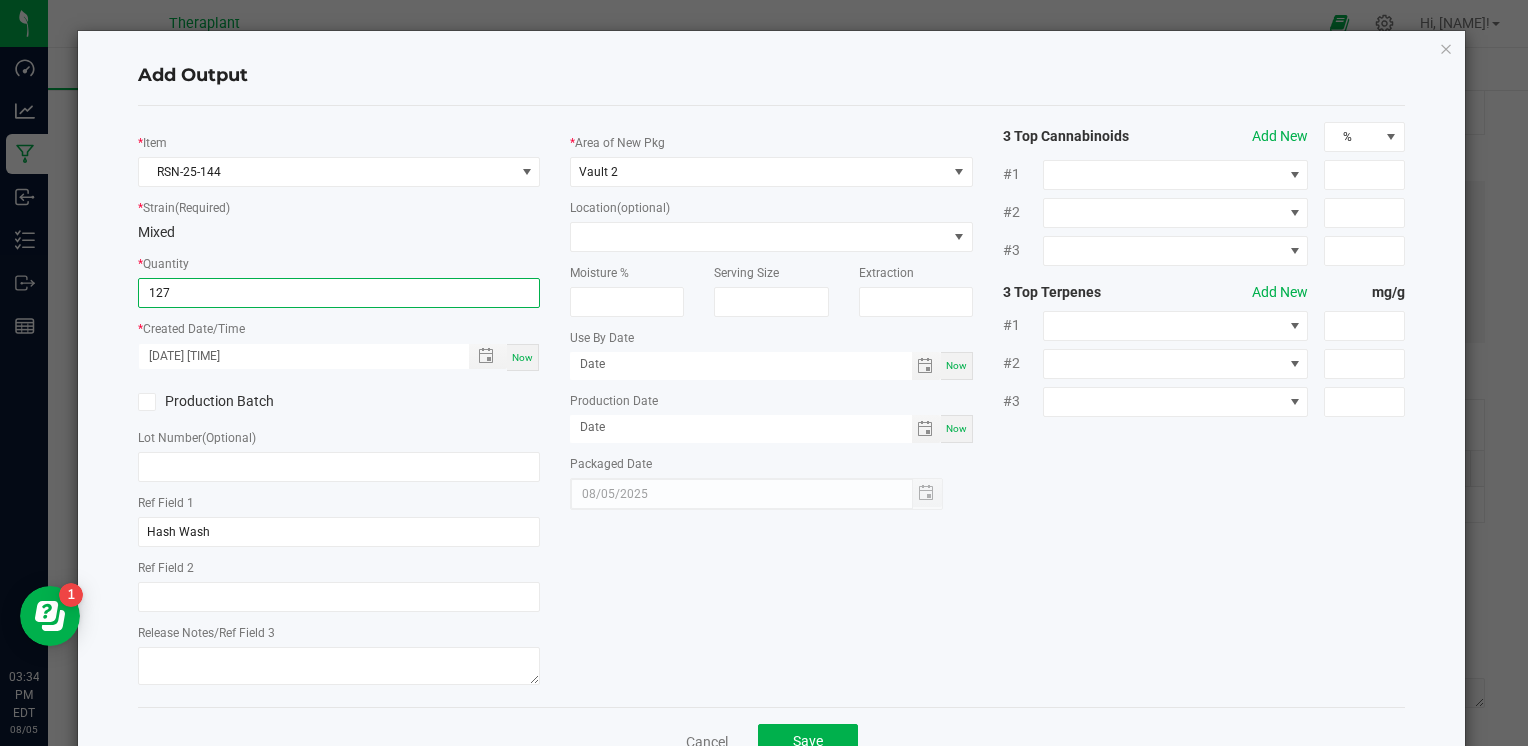 type on "127.0000 g" 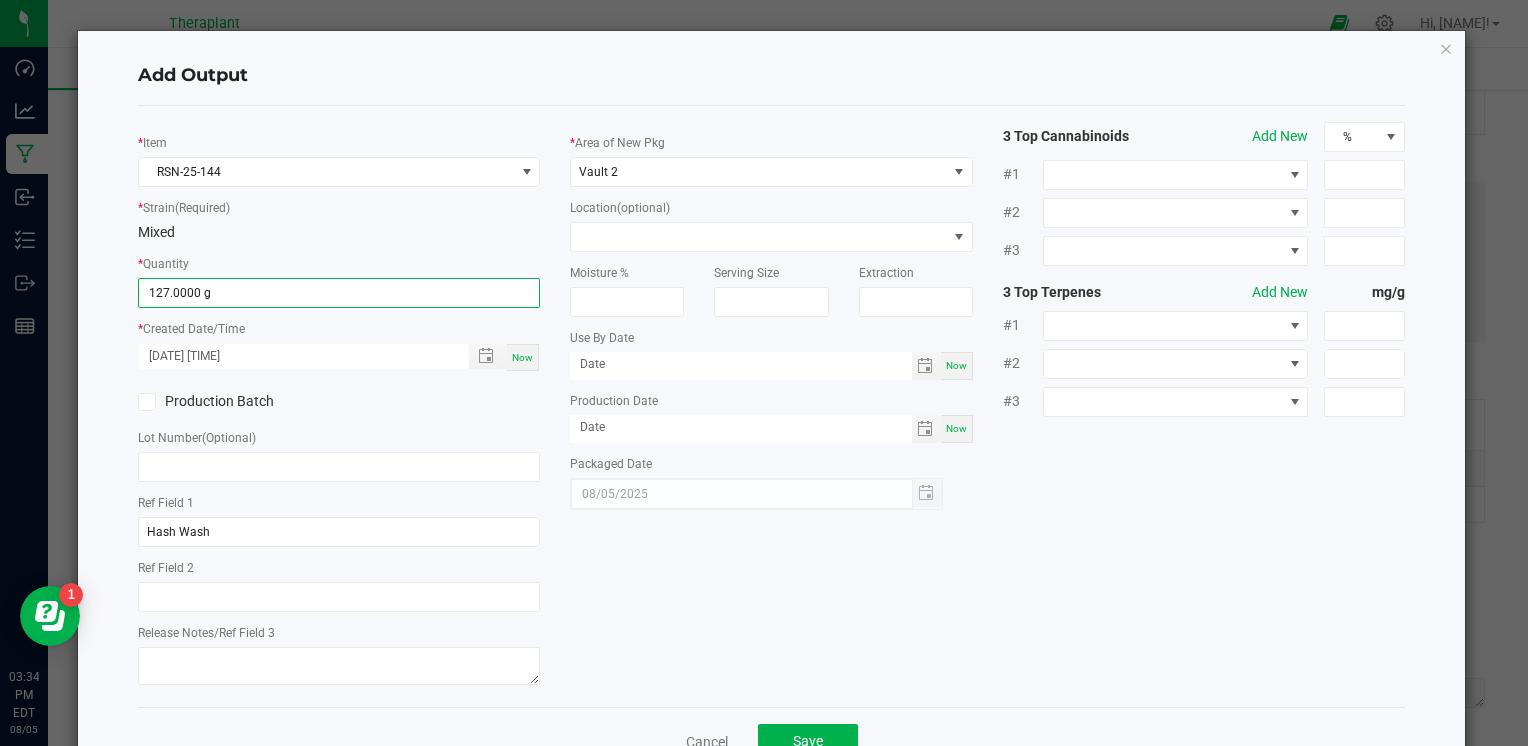 click on "* Item [PRODUCT_CODE] * Strain (Required) Mixed * Quantity 127.0000 g * Created Date/Time [DATE] [TIME] Now Production Batch Lot Number (Optional) Ref Field 1 Hash Wash Ref Field 2 Release Notes/Ref Field 3 * Area of New Pkg Vault 2 Location (optional) Moisture % Serving Size Extraction Use By Date Now Production Date Now Packaged Date 3 Top Cannabinoids Add New % #1 #2 #3 3 Top Terpenes Add New mg/g #1 #2 #3" 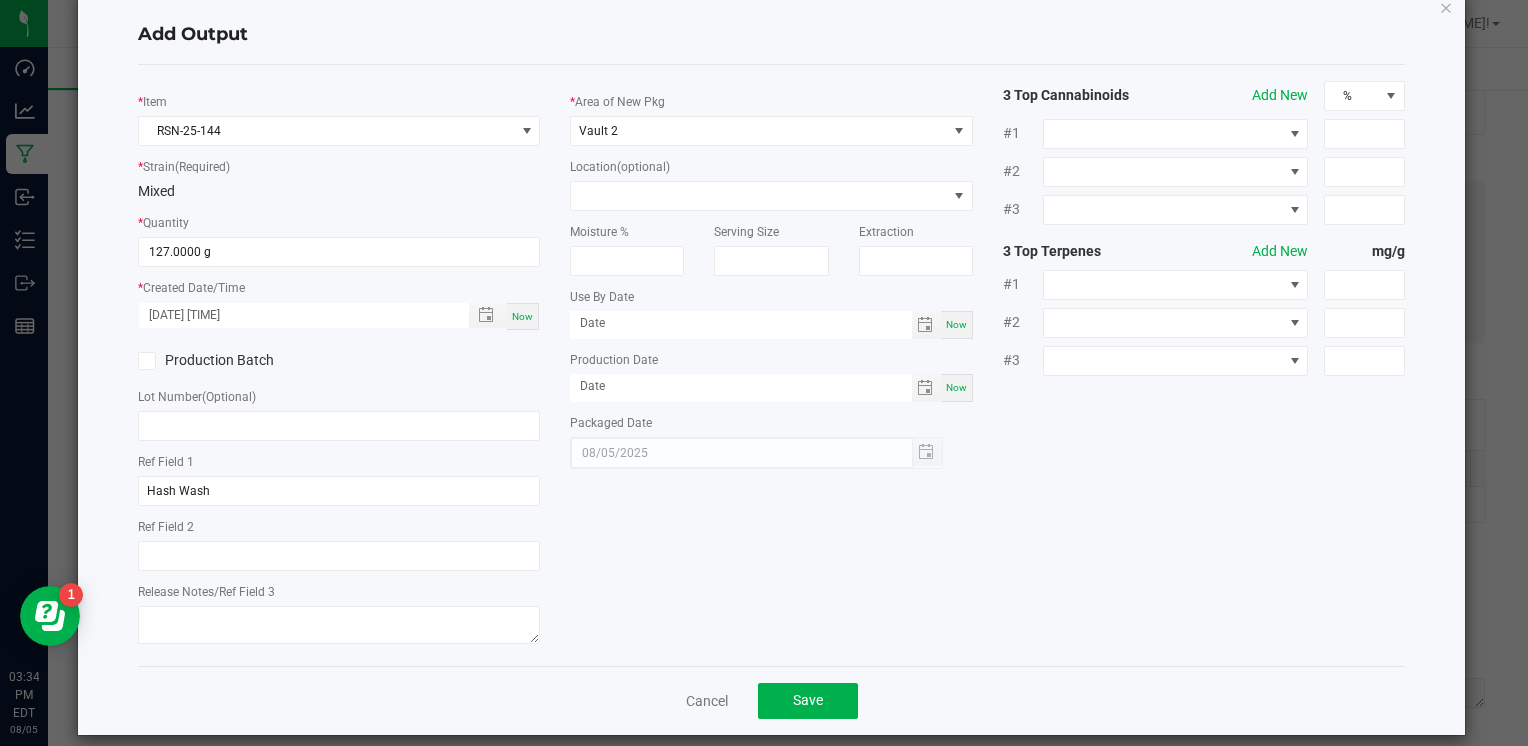 scroll, scrollTop: 61, scrollLeft: 0, axis: vertical 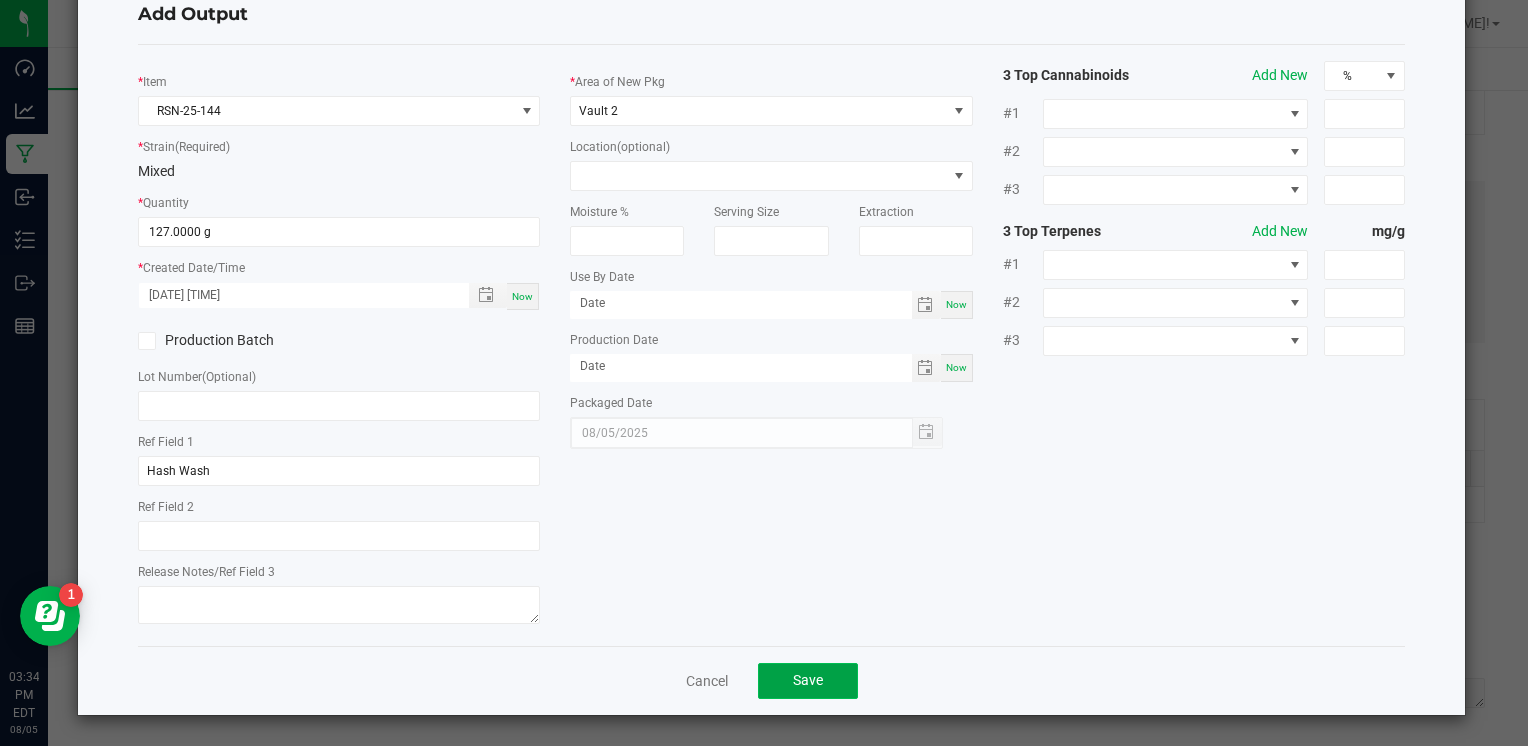 click on "Save" 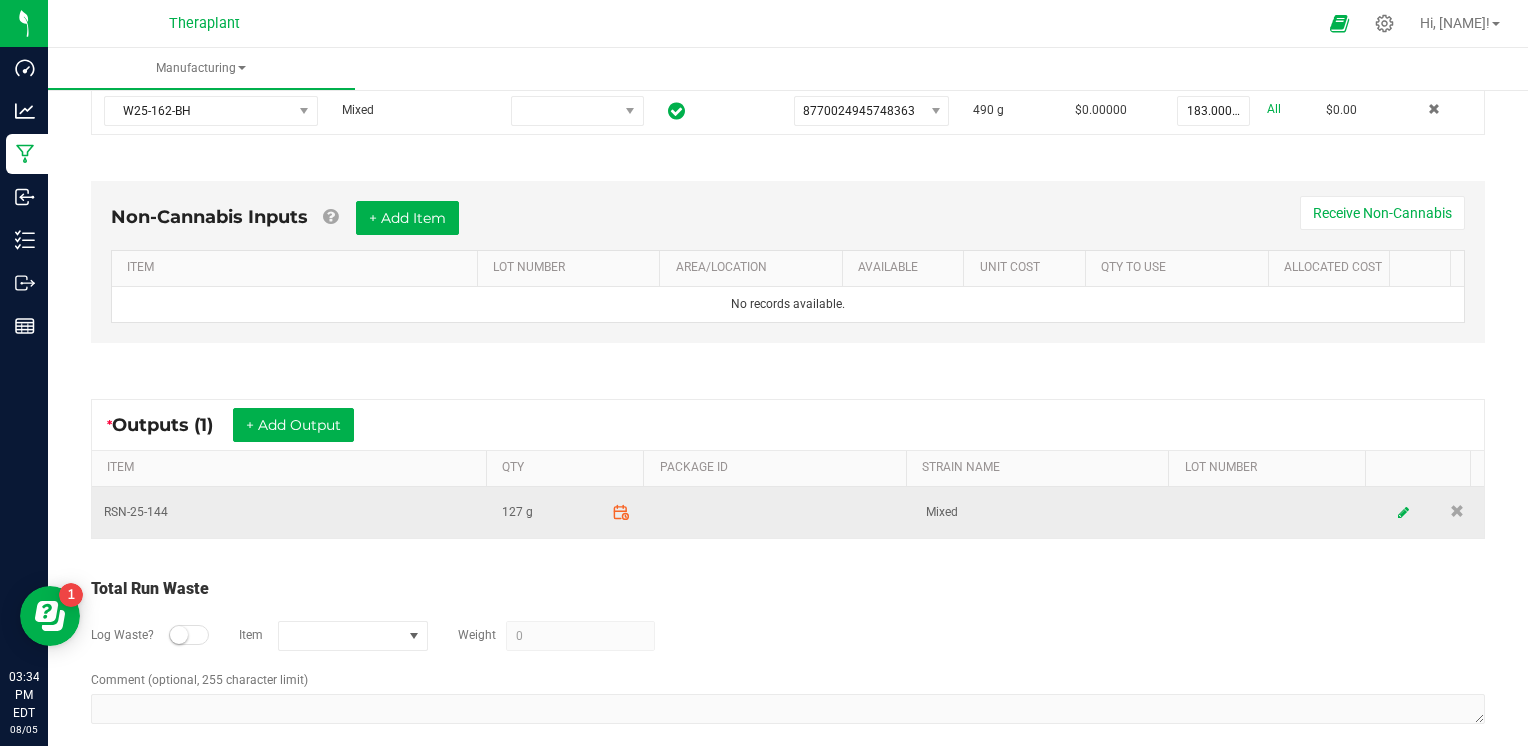 click 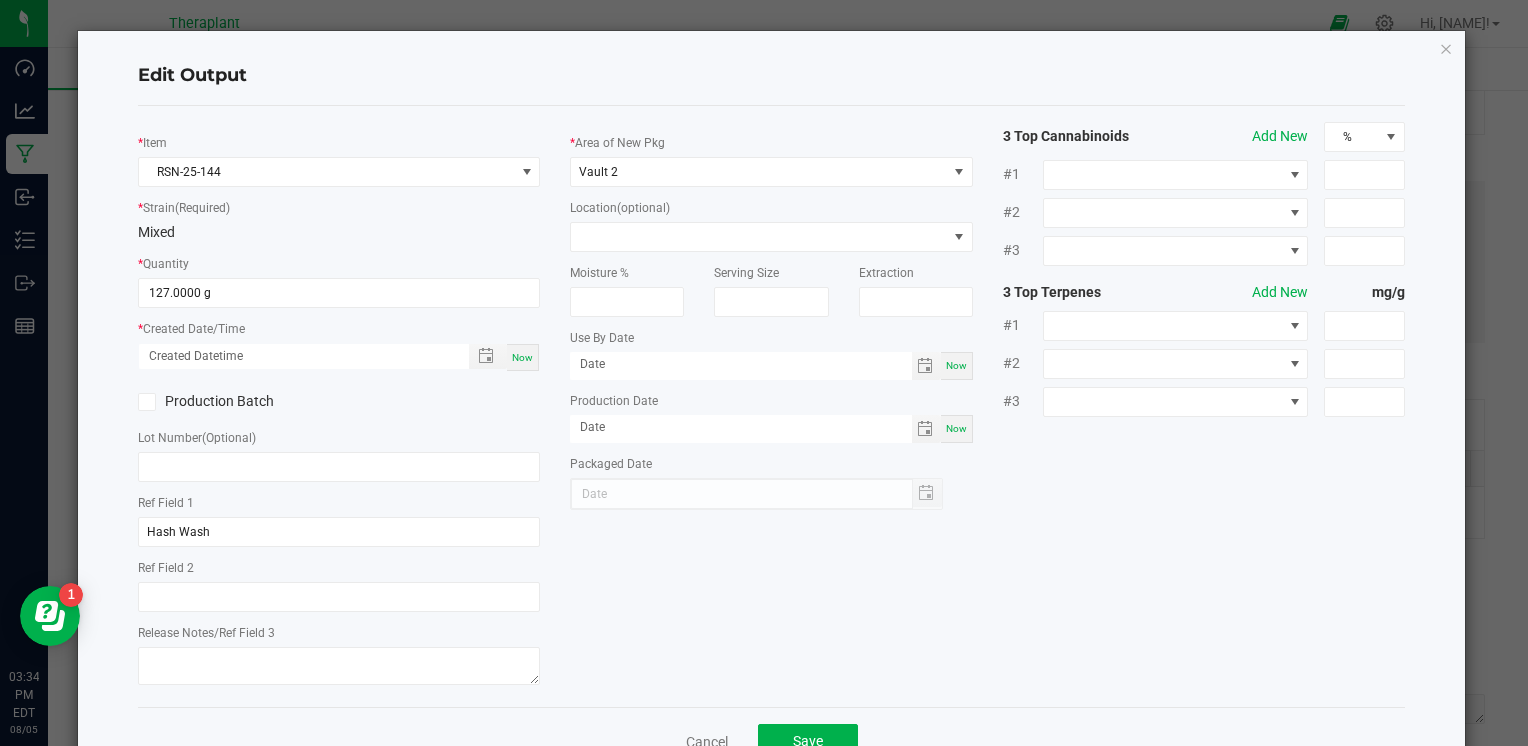 click on "Now" at bounding box center [522, 357] 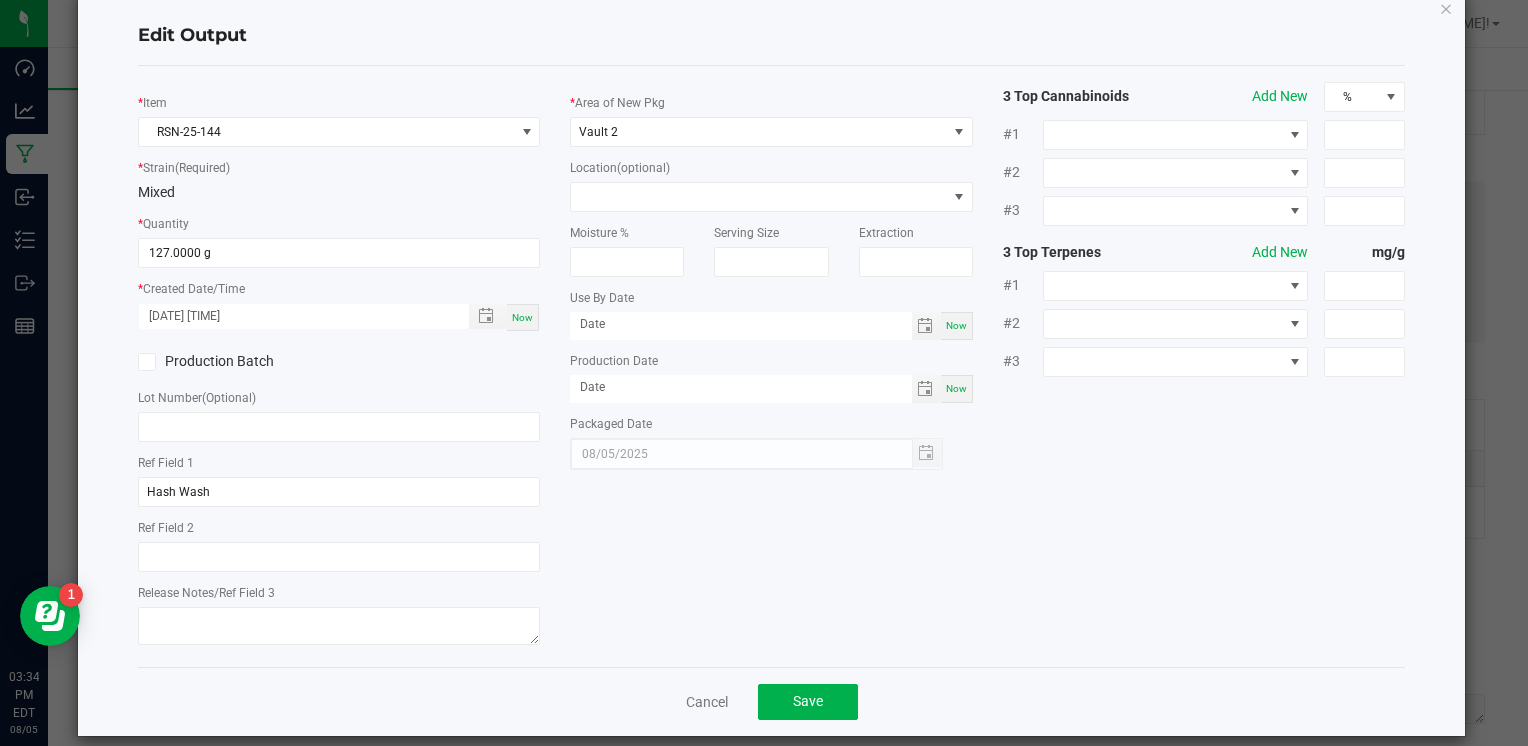 scroll, scrollTop: 61, scrollLeft: 0, axis: vertical 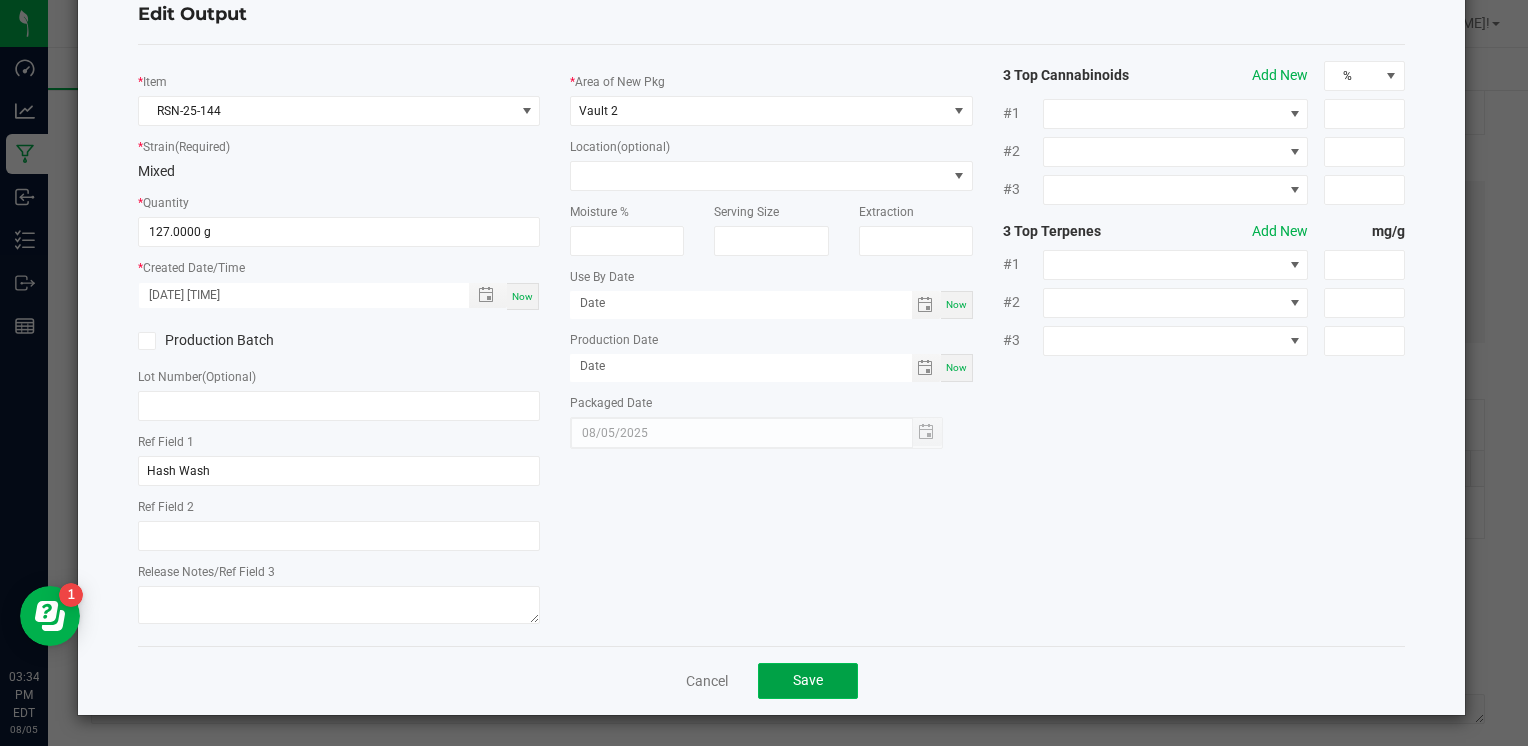 click on "Save" 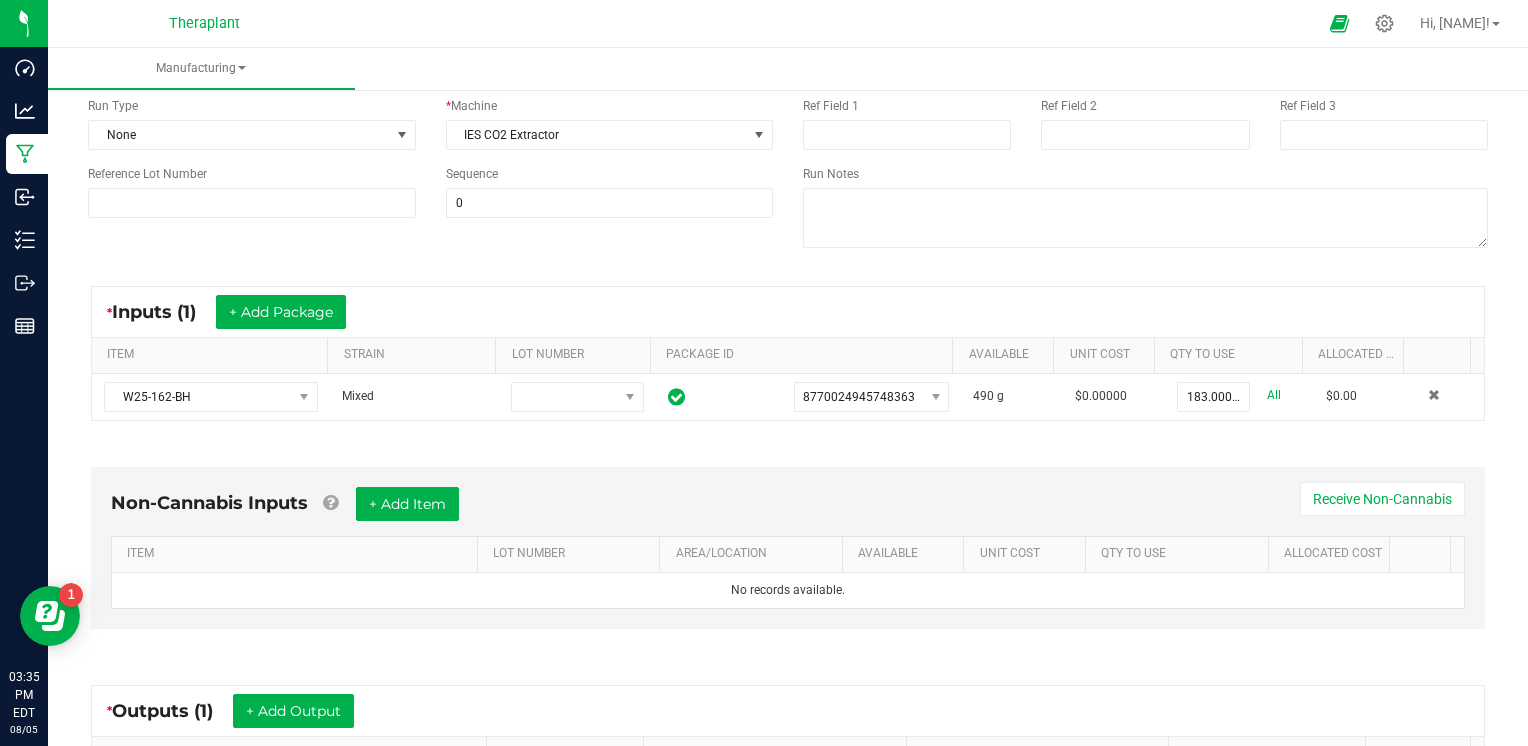 scroll, scrollTop: 0, scrollLeft: 0, axis: both 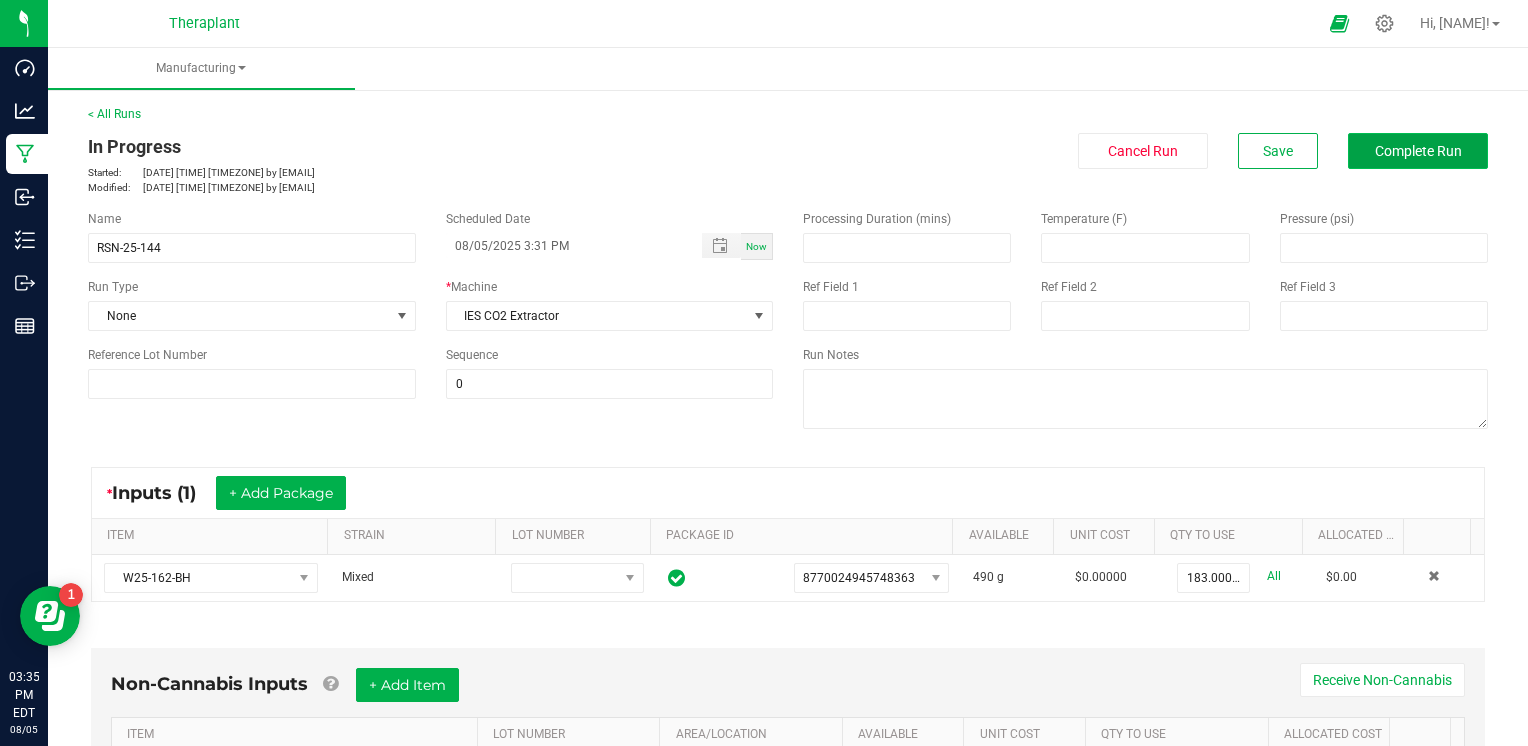 click on "Complete Run" at bounding box center [1418, 151] 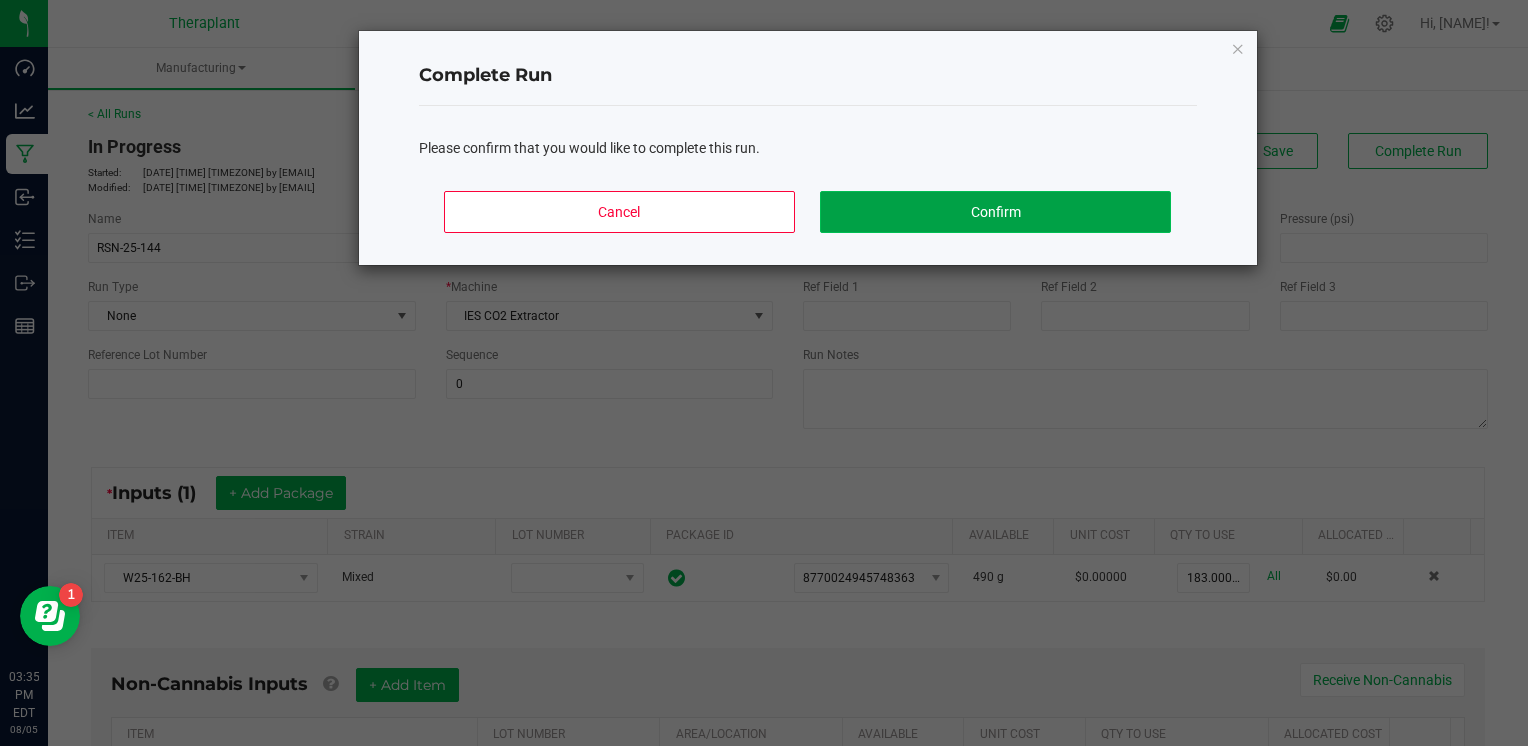 click on "Confirm" 